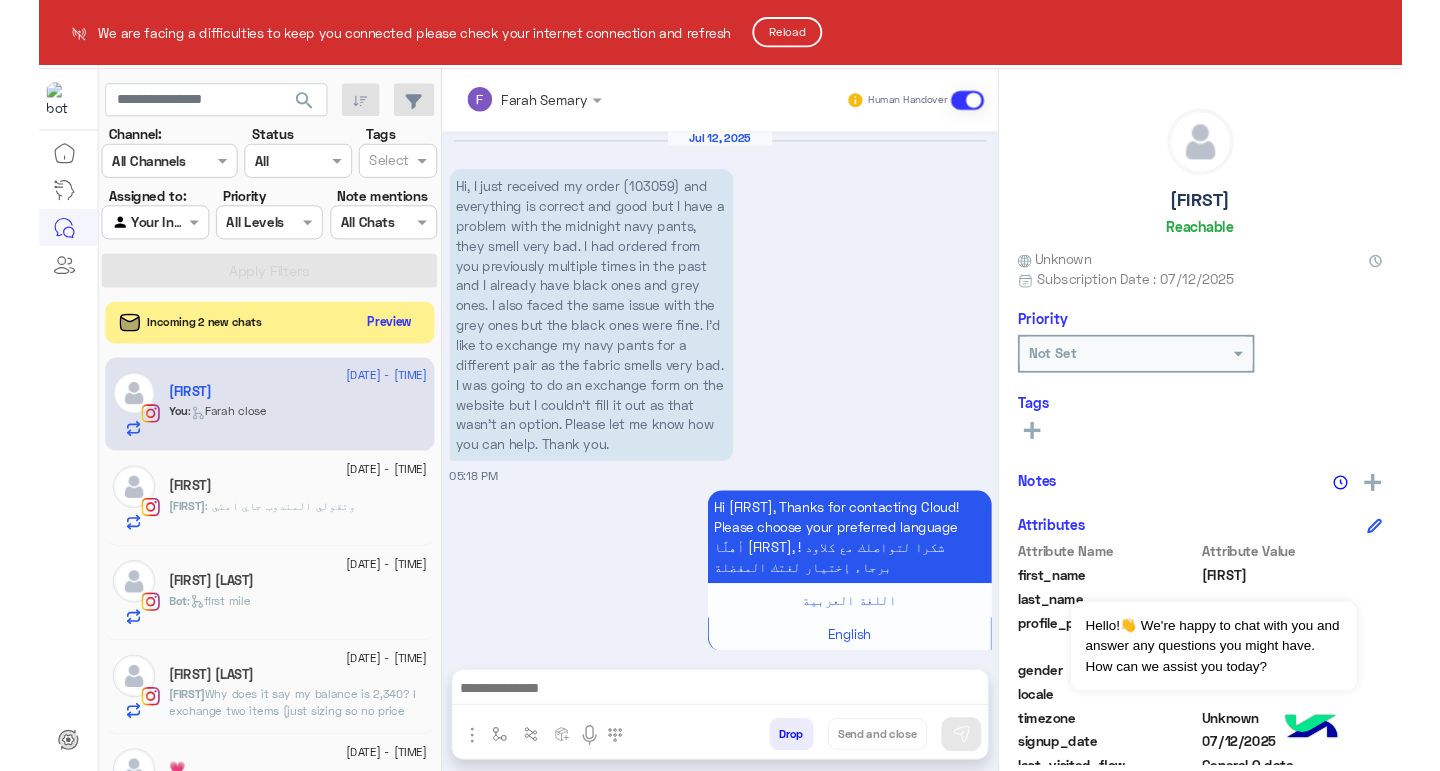 scroll, scrollTop: 0, scrollLeft: 0, axis: both 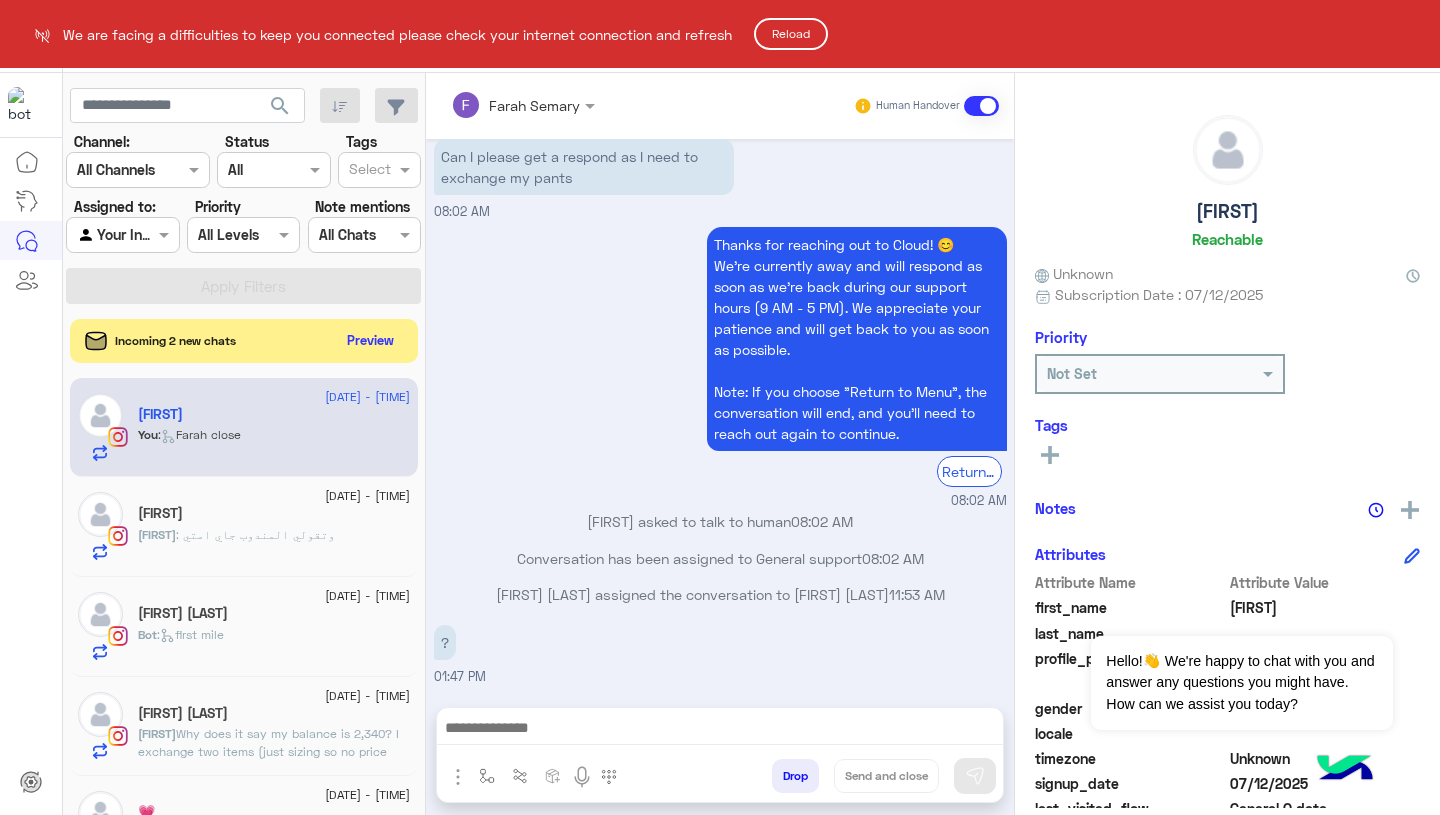 click on "Reload" 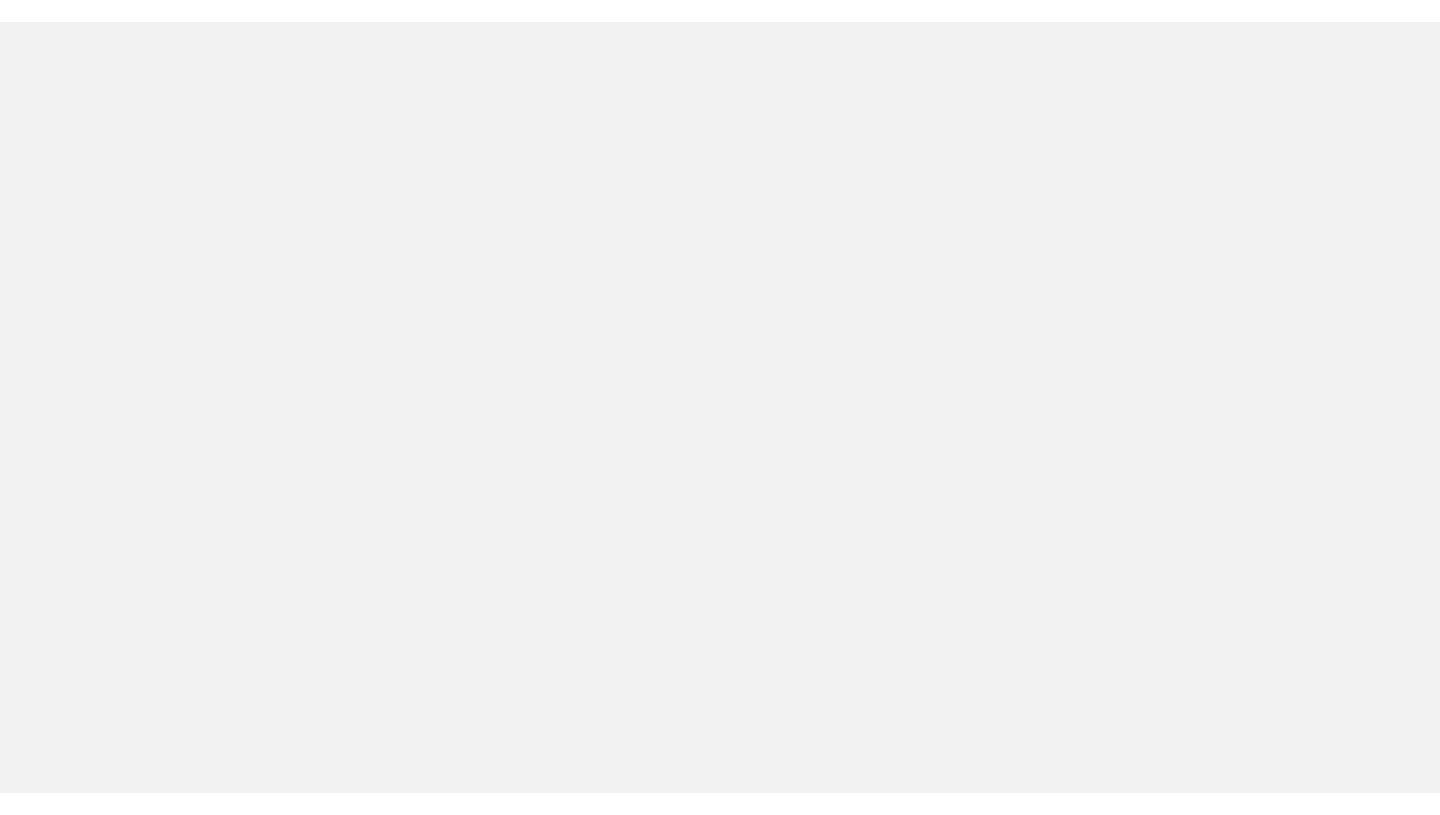 scroll, scrollTop: 0, scrollLeft: 0, axis: both 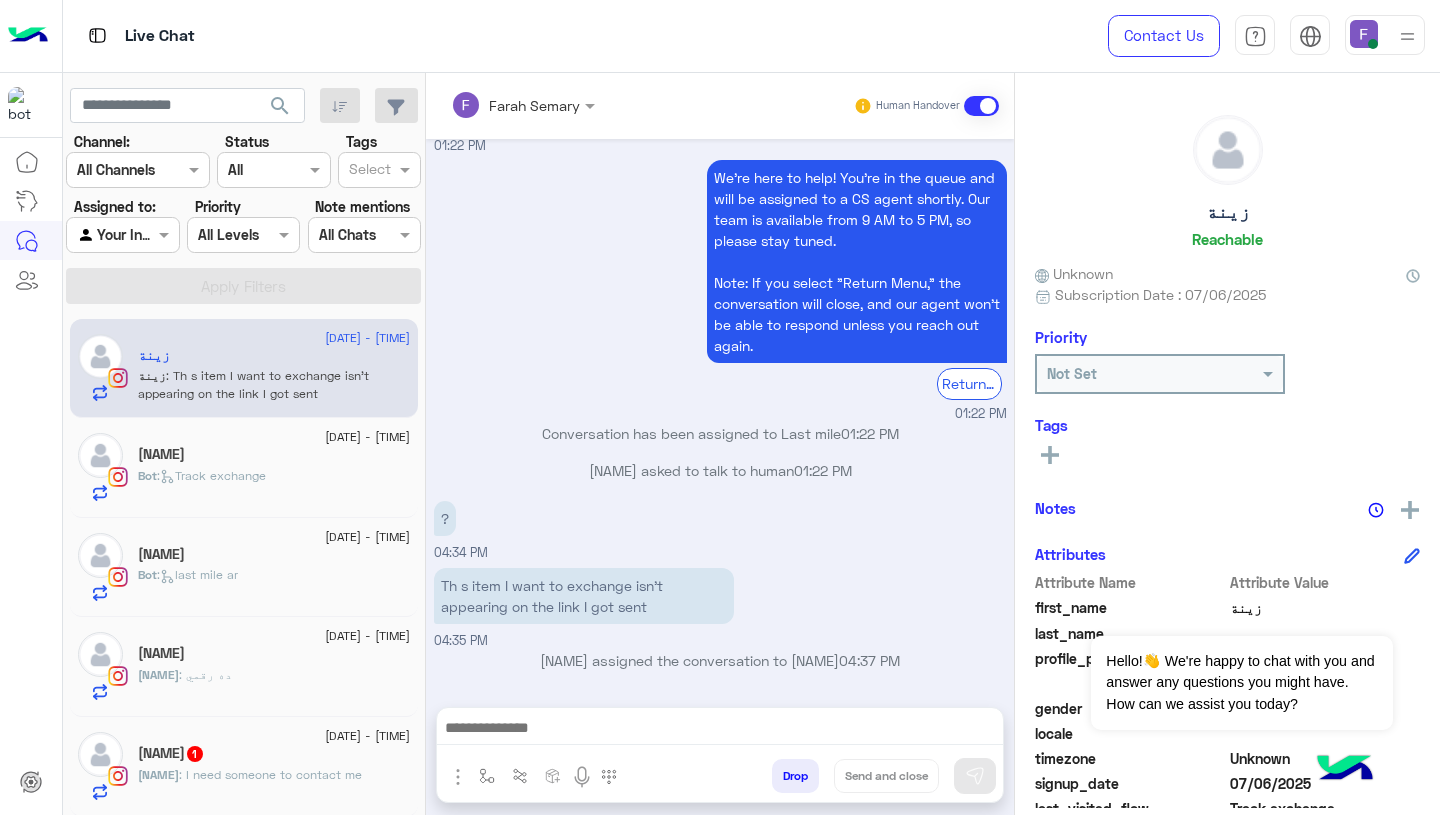 click on "We're here to help! You’re in the queue and will be assigned to a CS agent shortly. Our team is available from 9 AM to 5 PM, so please stay tuned. Note: If you select "Return Menu," the conversation will close, and our agent won’t be able to respond unless you reach out again.  Return to main menu     01:22 PM" at bounding box center [720, 289] 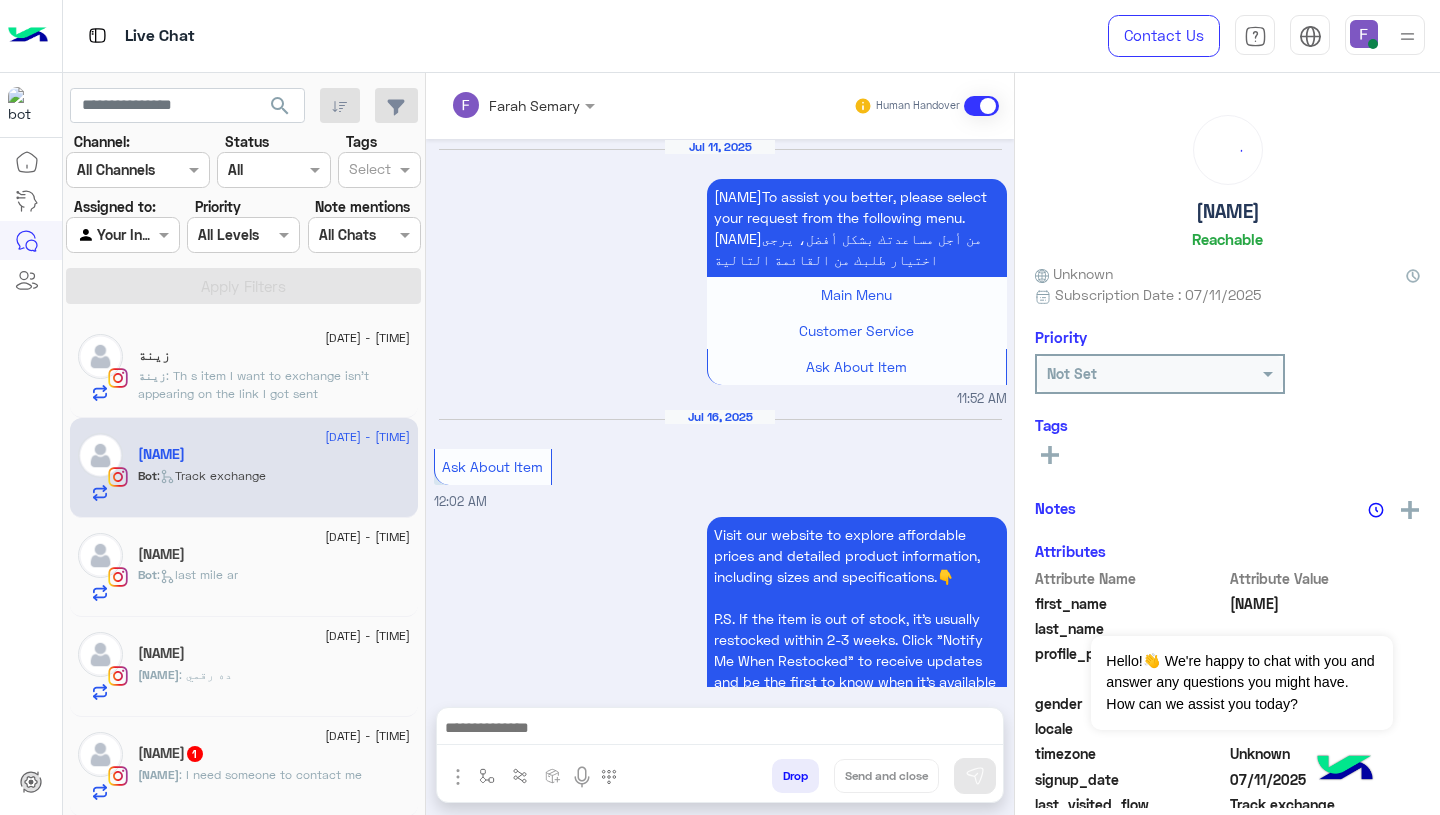 scroll, scrollTop: 2291, scrollLeft: 0, axis: vertical 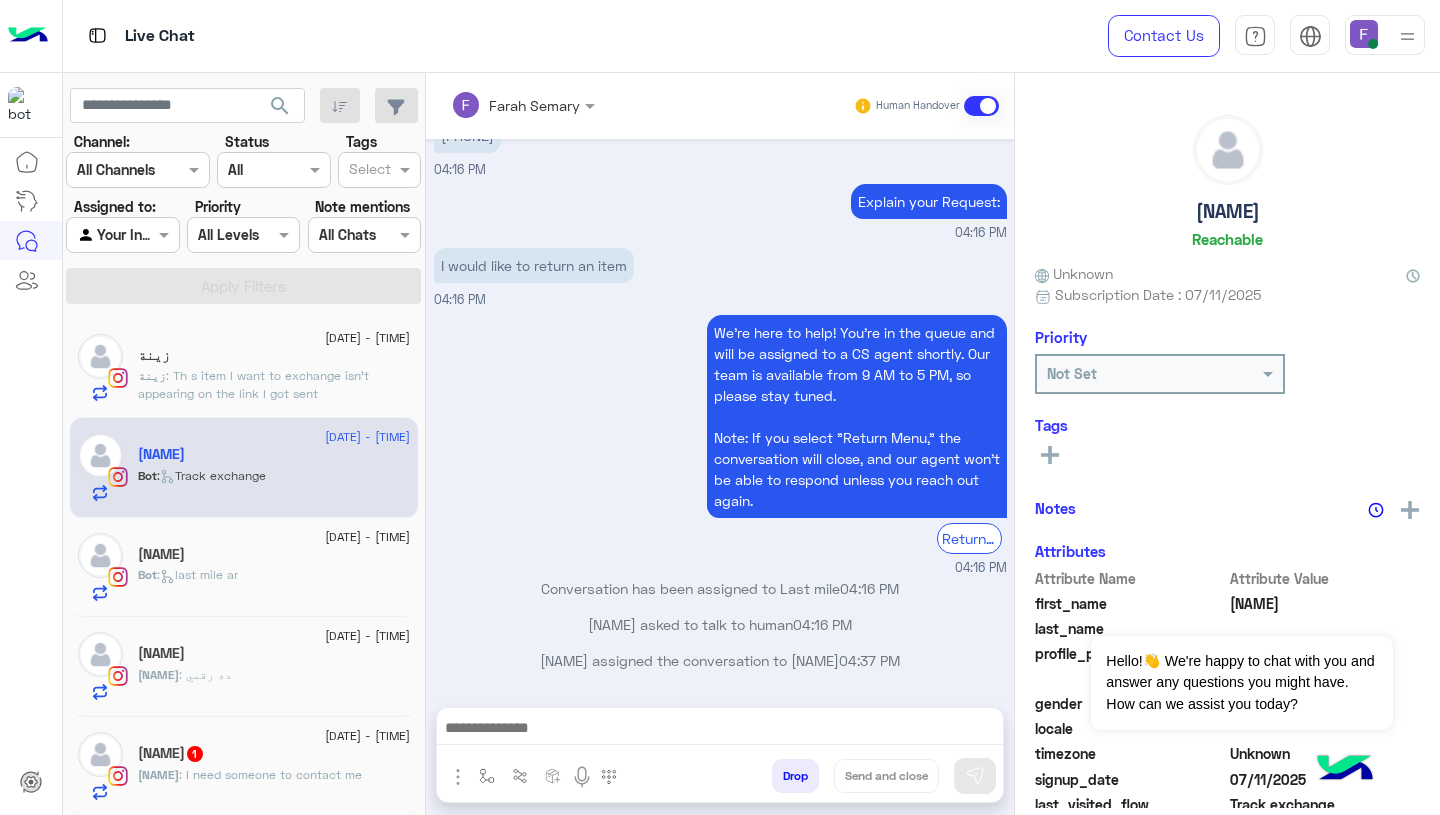 click on ": Th s item I want to exchange isn’t appearing on the link I got sent" 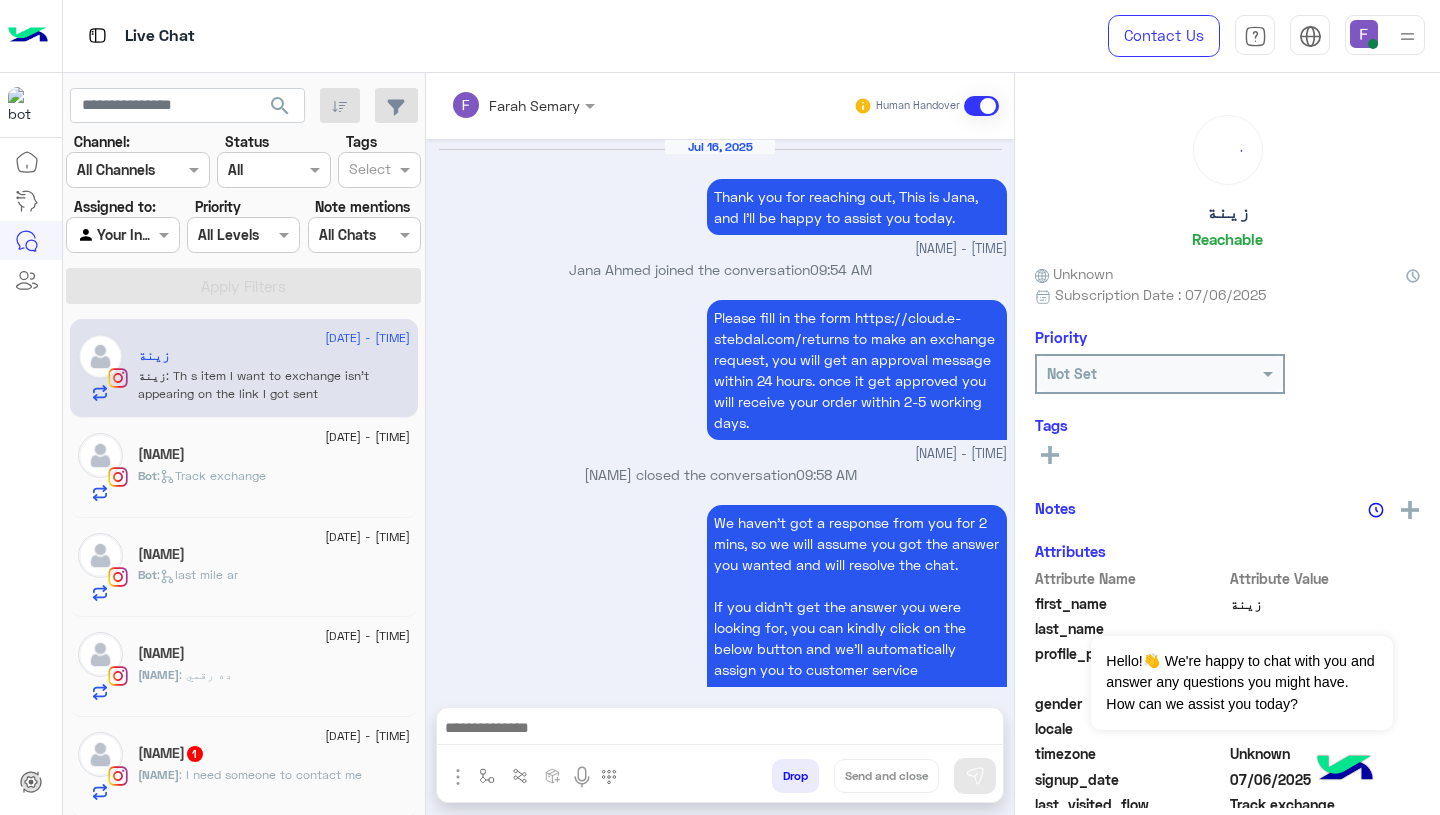 scroll, scrollTop: 1637, scrollLeft: 0, axis: vertical 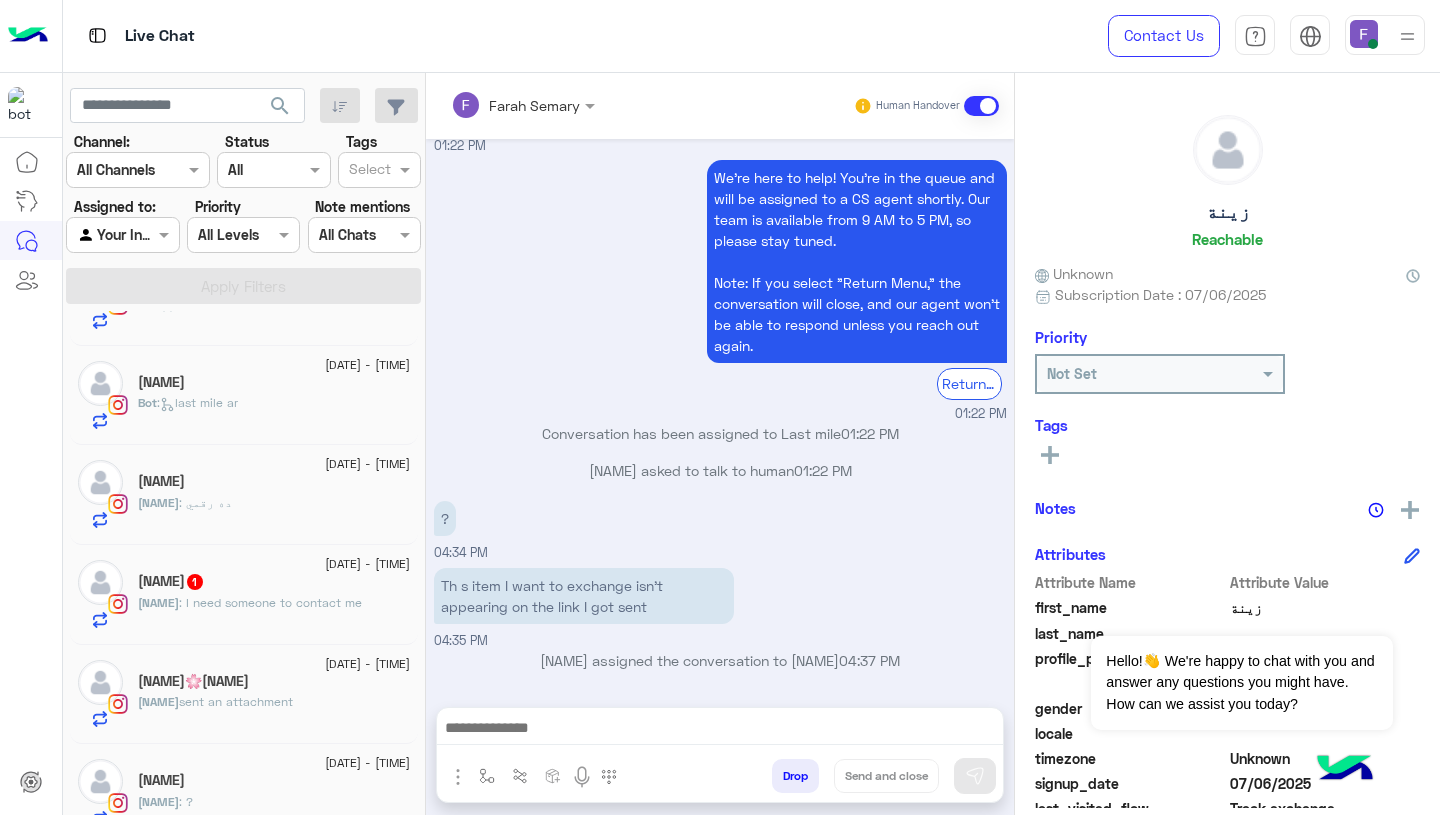 click on "[NAME] sent an attachment" 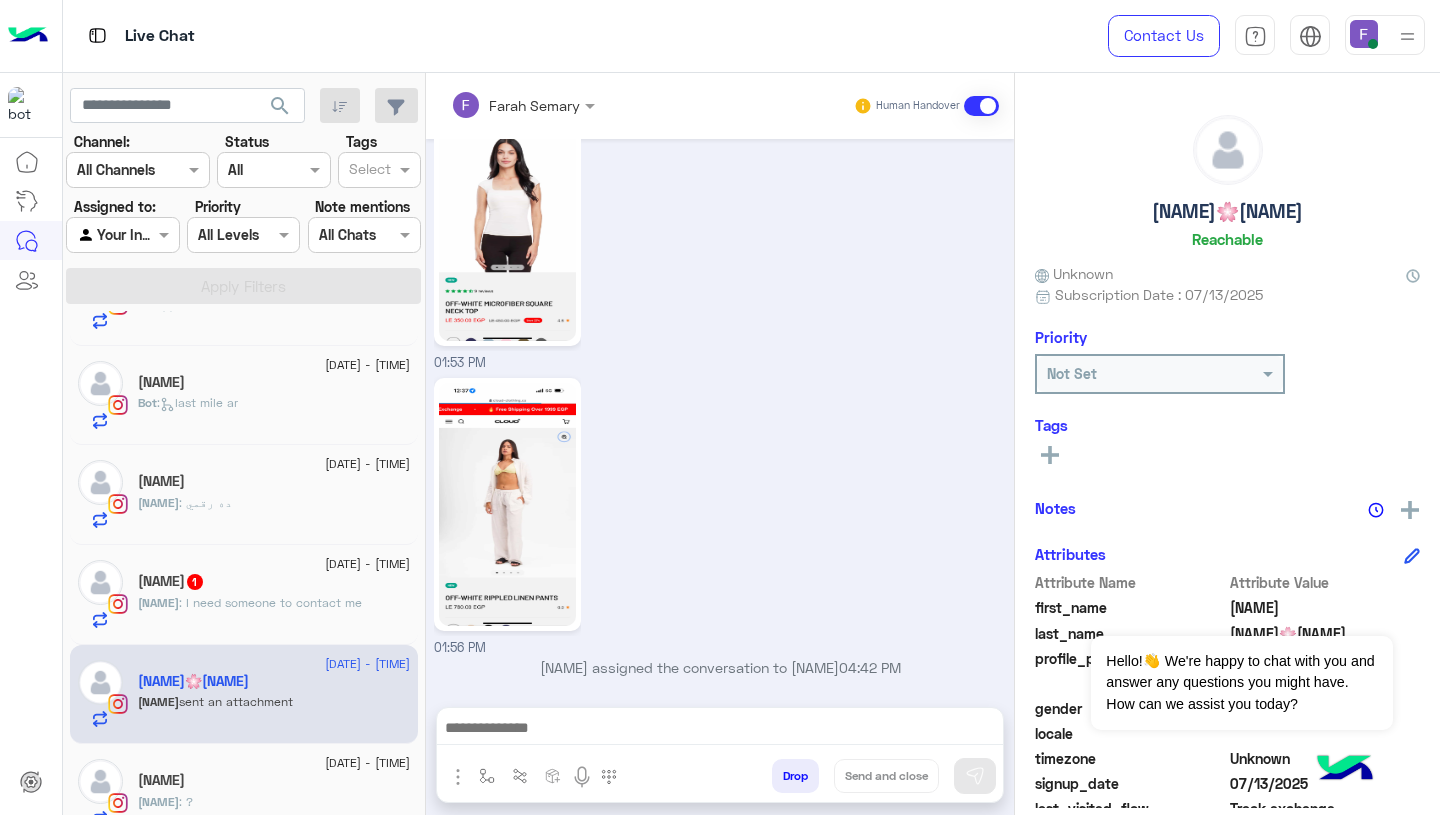 scroll, scrollTop: 2135, scrollLeft: 0, axis: vertical 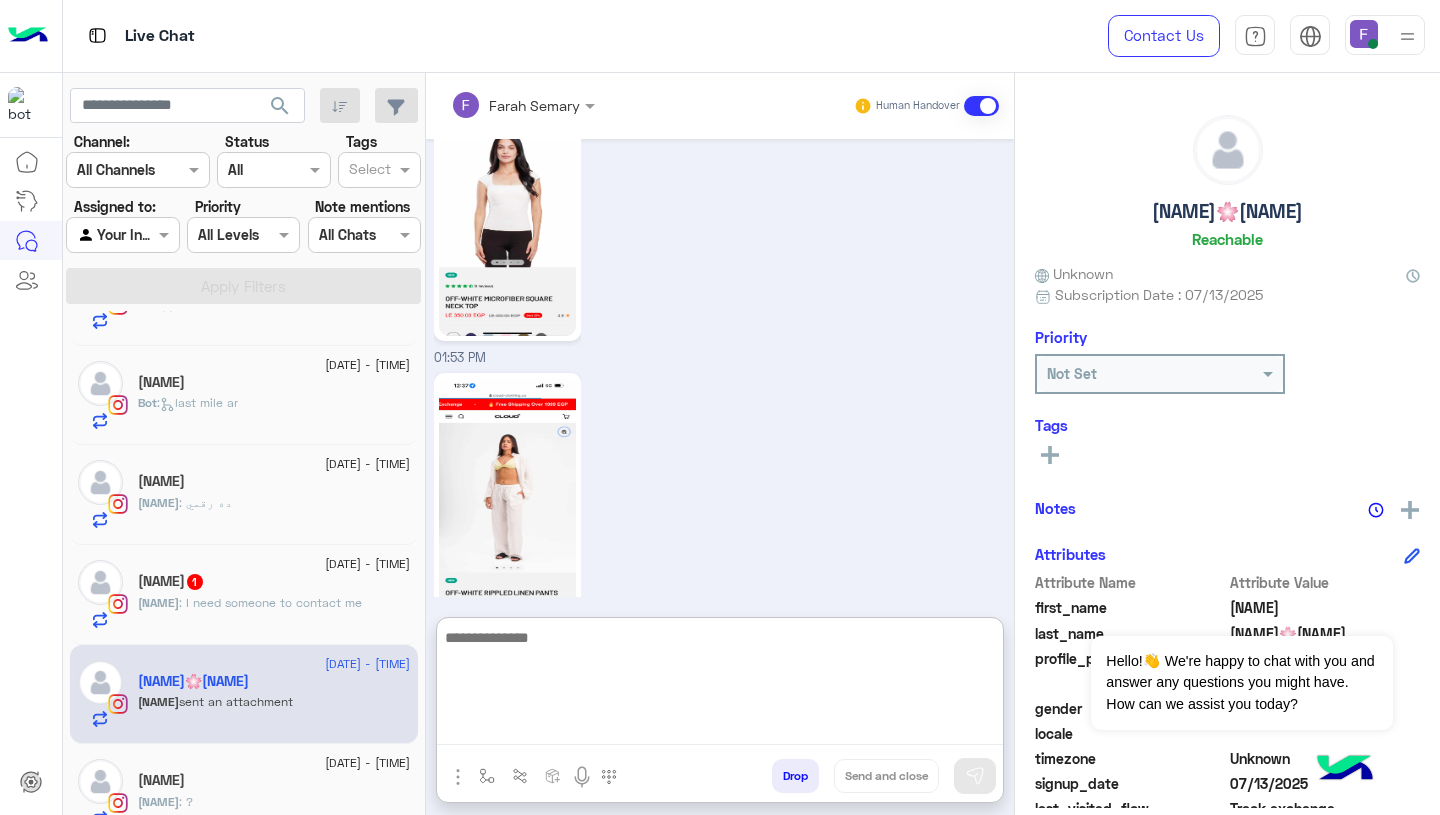 click at bounding box center [720, 685] 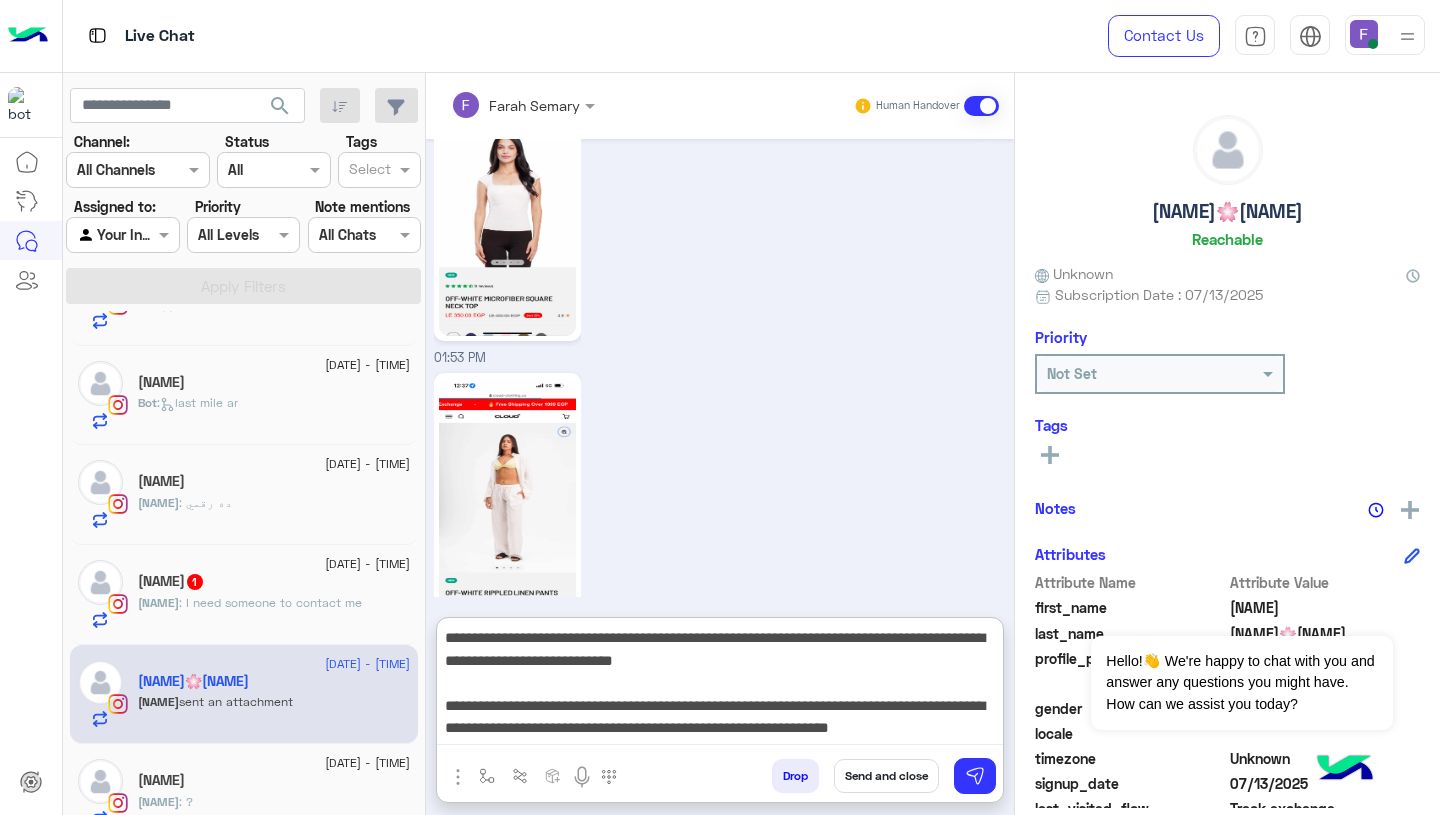 scroll, scrollTop: 151, scrollLeft: 0, axis: vertical 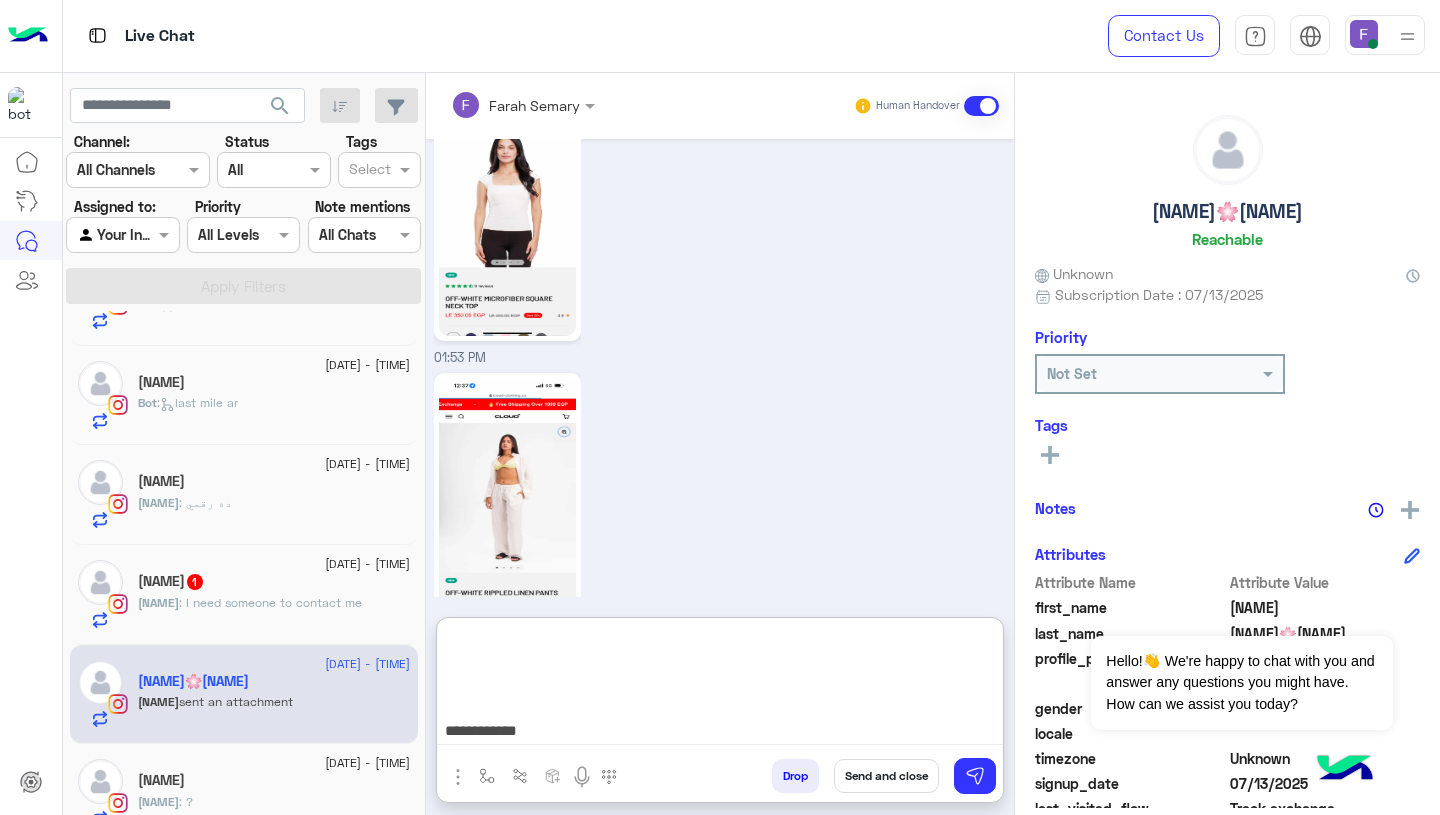 click on "**********" at bounding box center (720, 685) 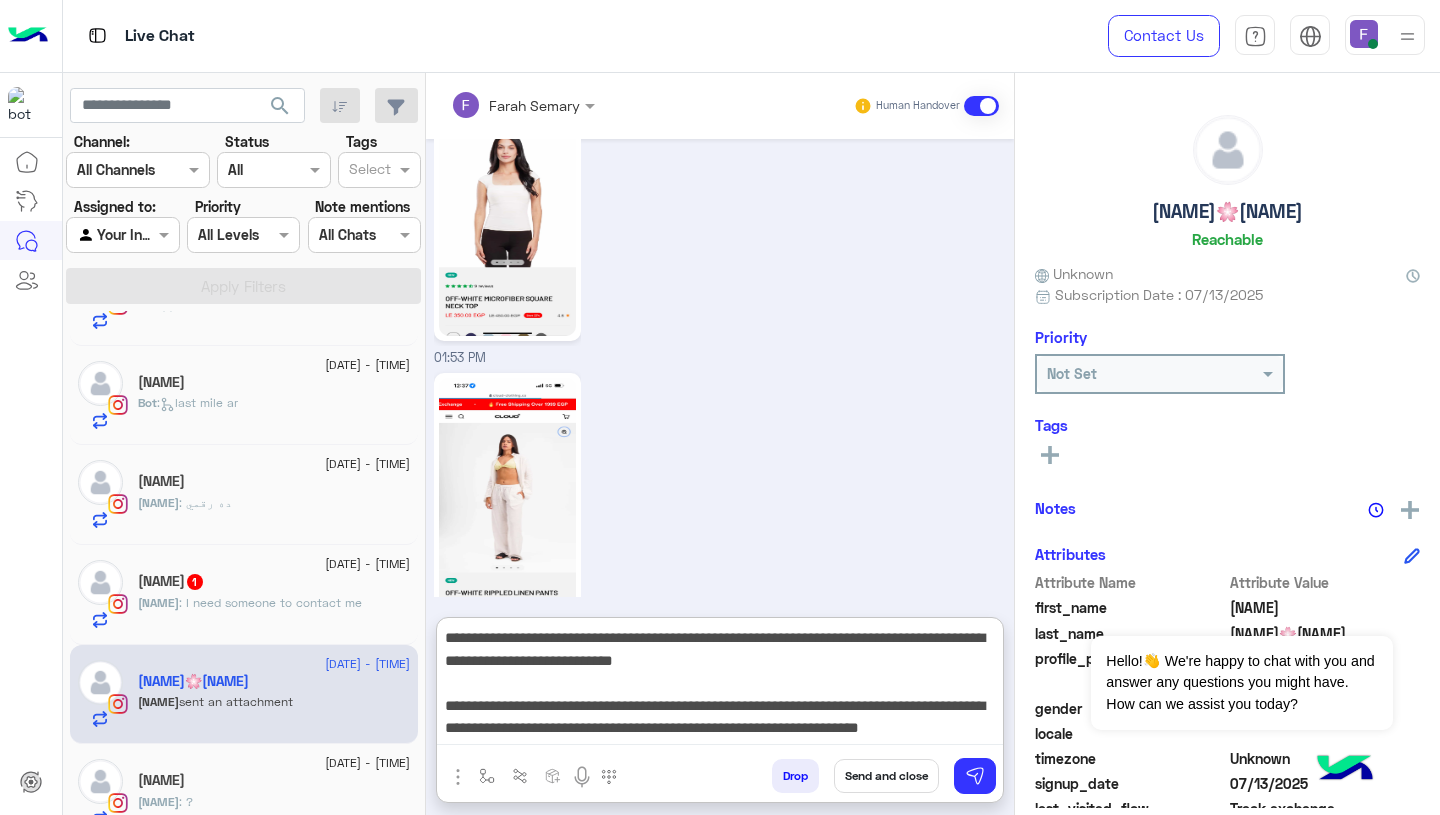 scroll, scrollTop: 0, scrollLeft: 0, axis: both 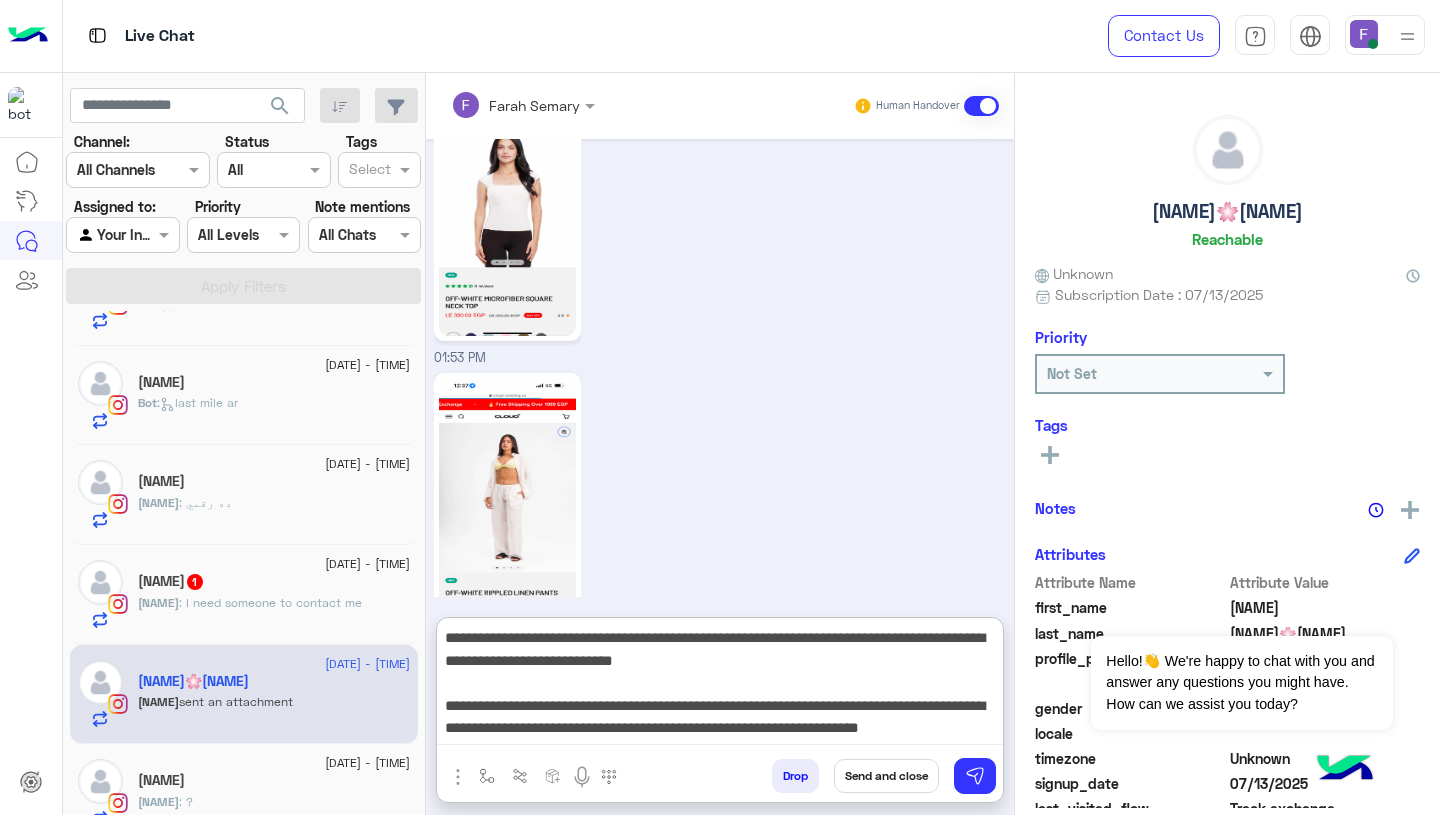 drag, startPoint x: 444, startPoint y: 633, endPoint x: 777, endPoint y: 665, distance: 334.534 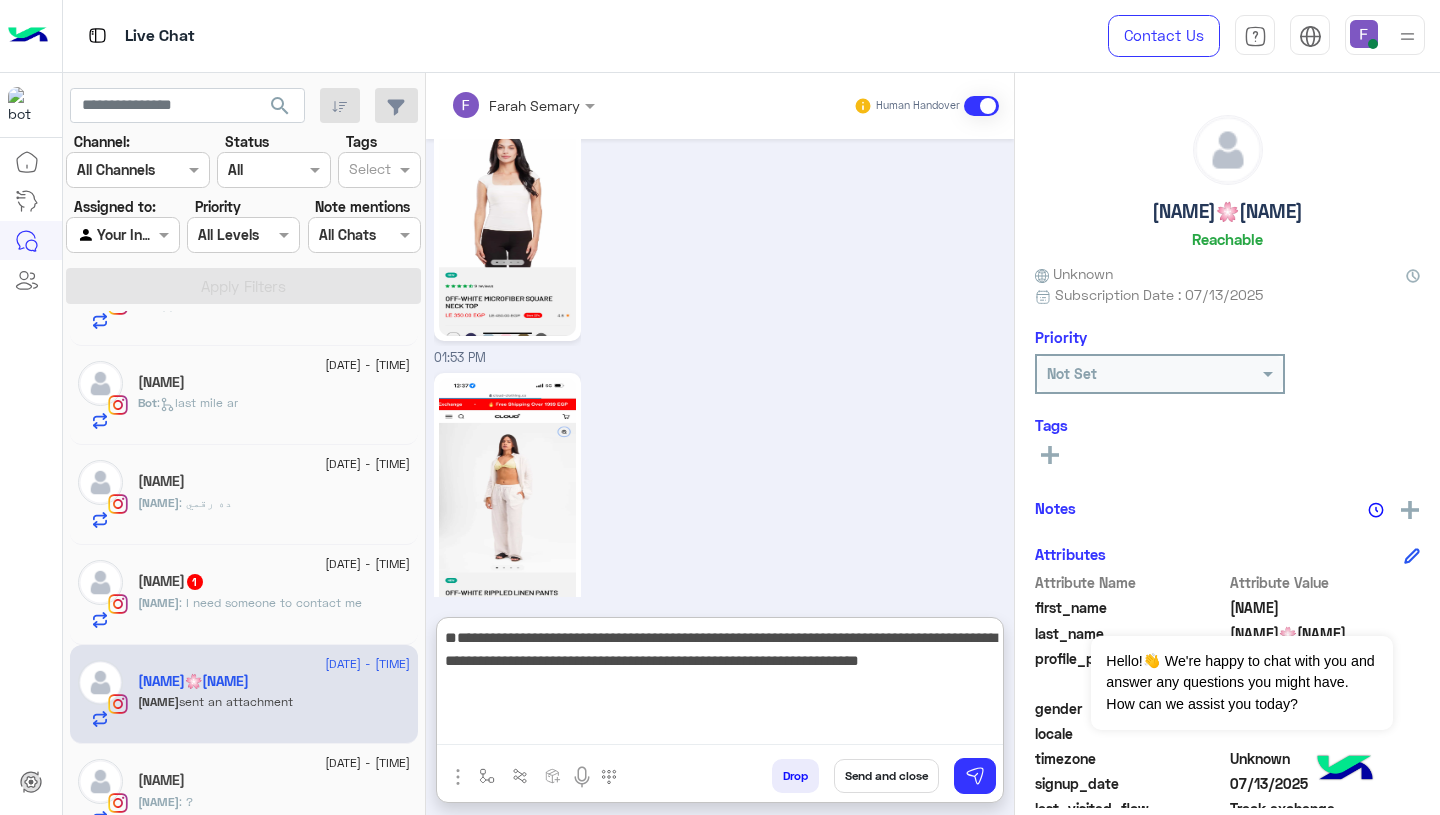 paste on "**********" 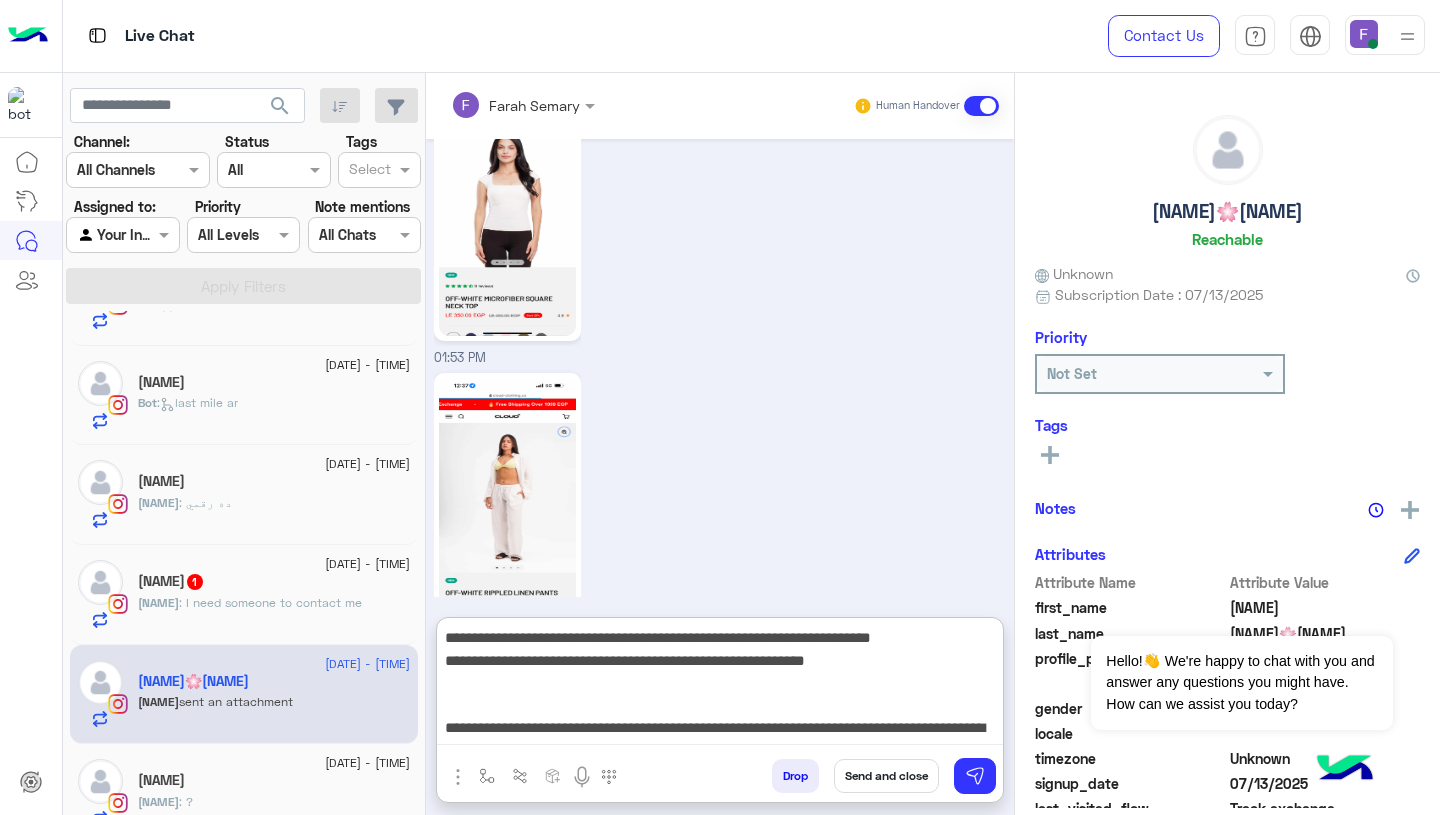 click on "**********" at bounding box center [720, 685] 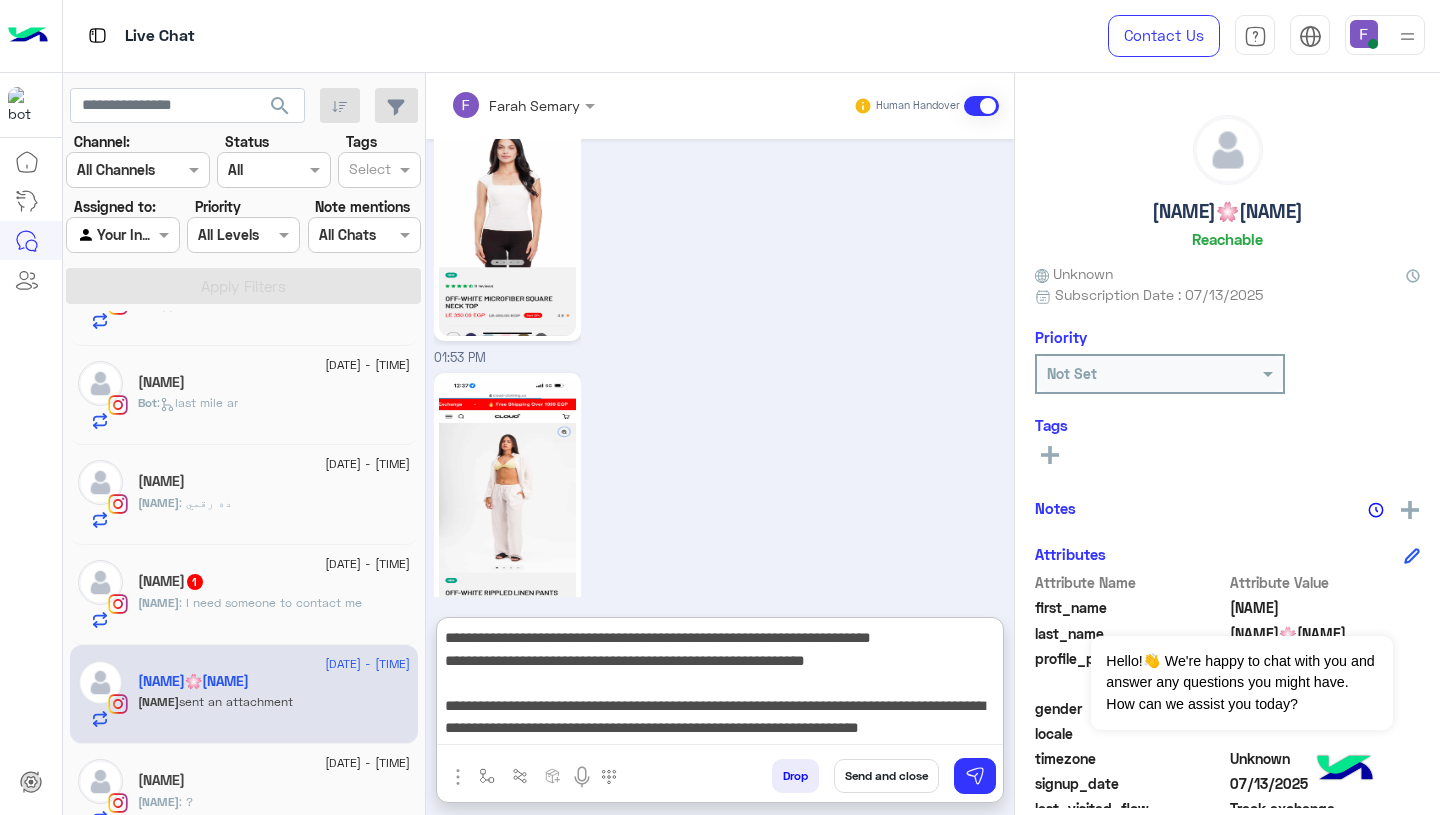 drag, startPoint x: 444, startPoint y: 660, endPoint x: 683, endPoint y: 666, distance: 239.0753 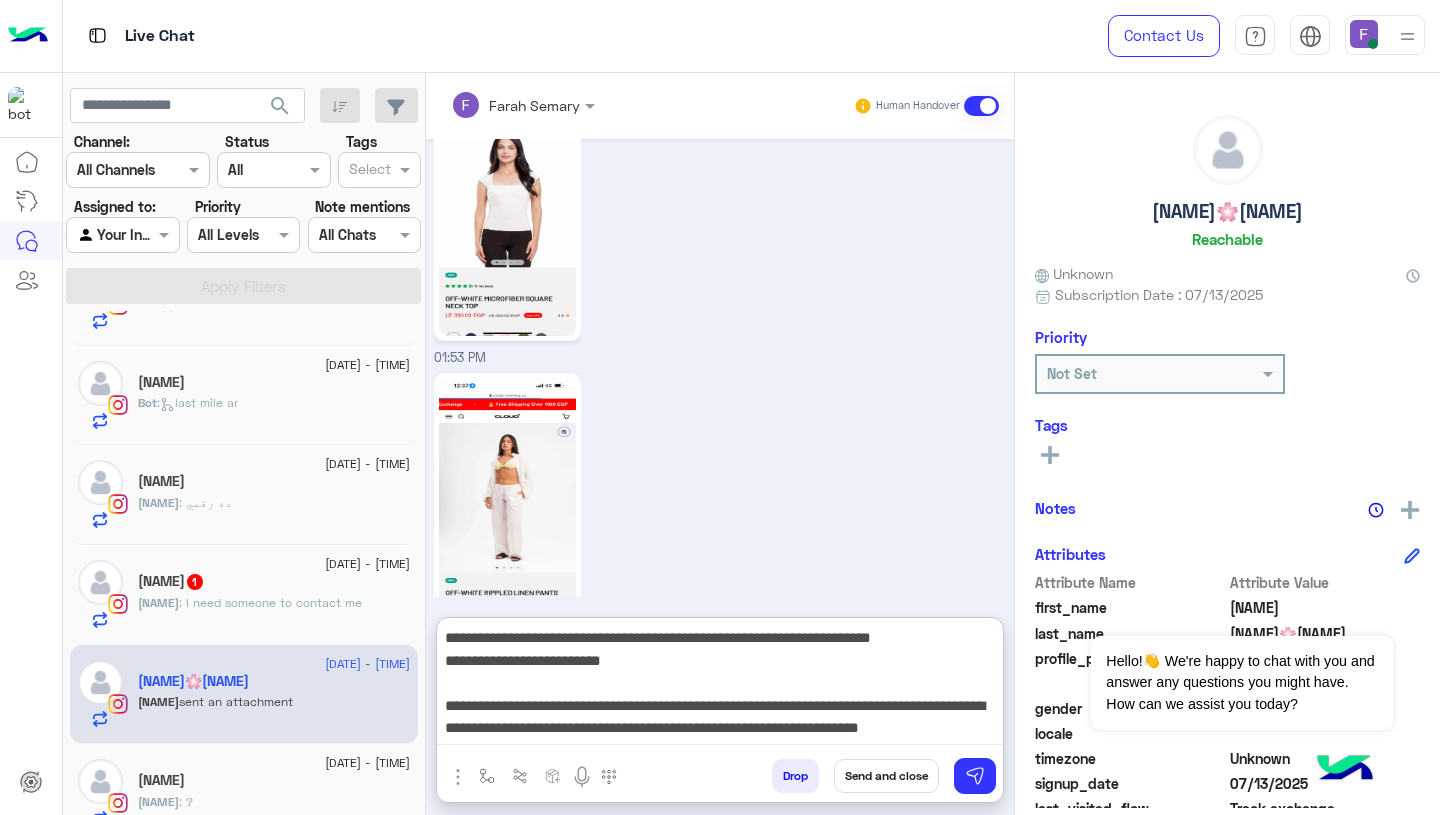 scroll, scrollTop: 43, scrollLeft: 0, axis: vertical 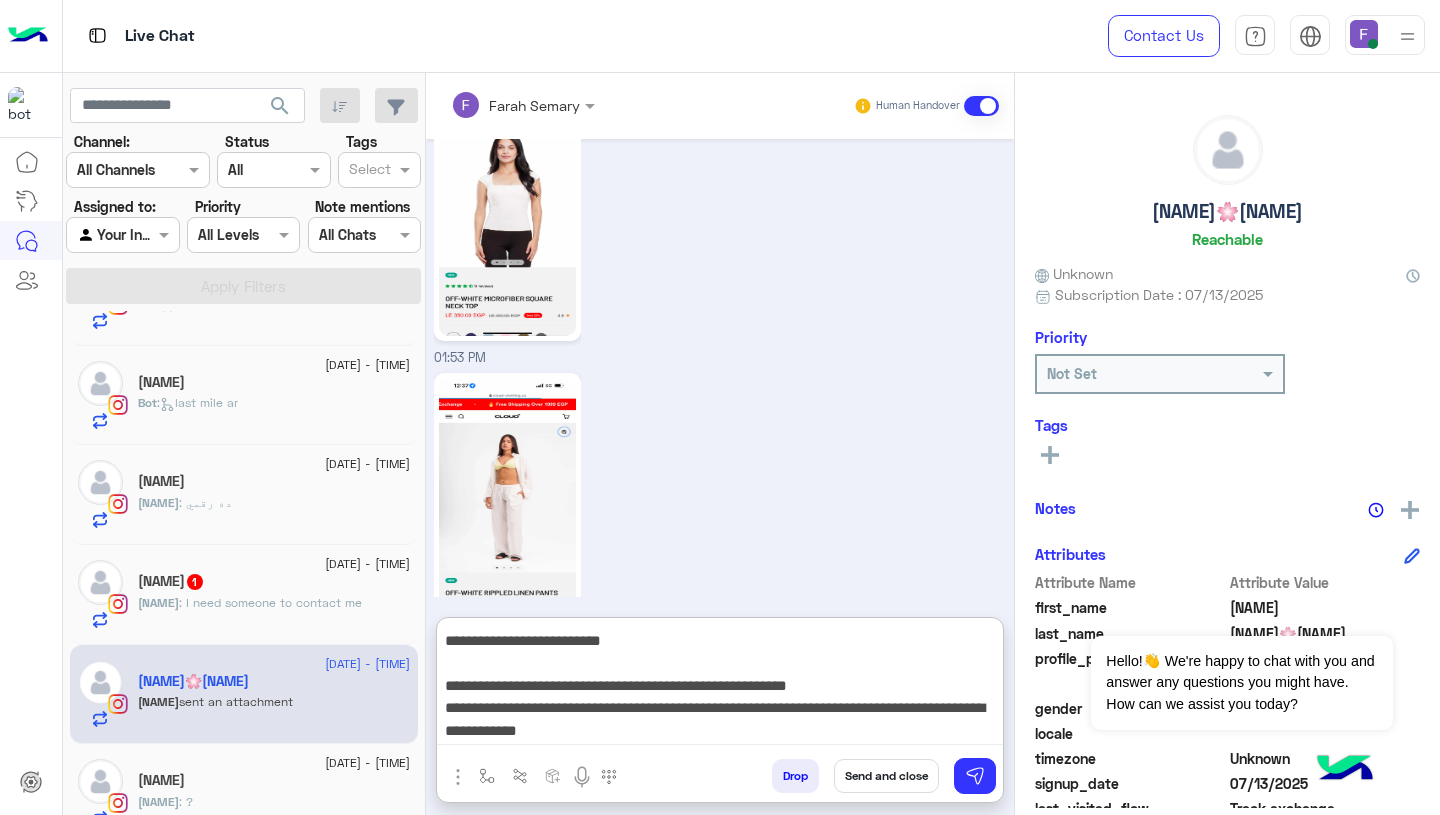 click on "**********" at bounding box center [720, 685] 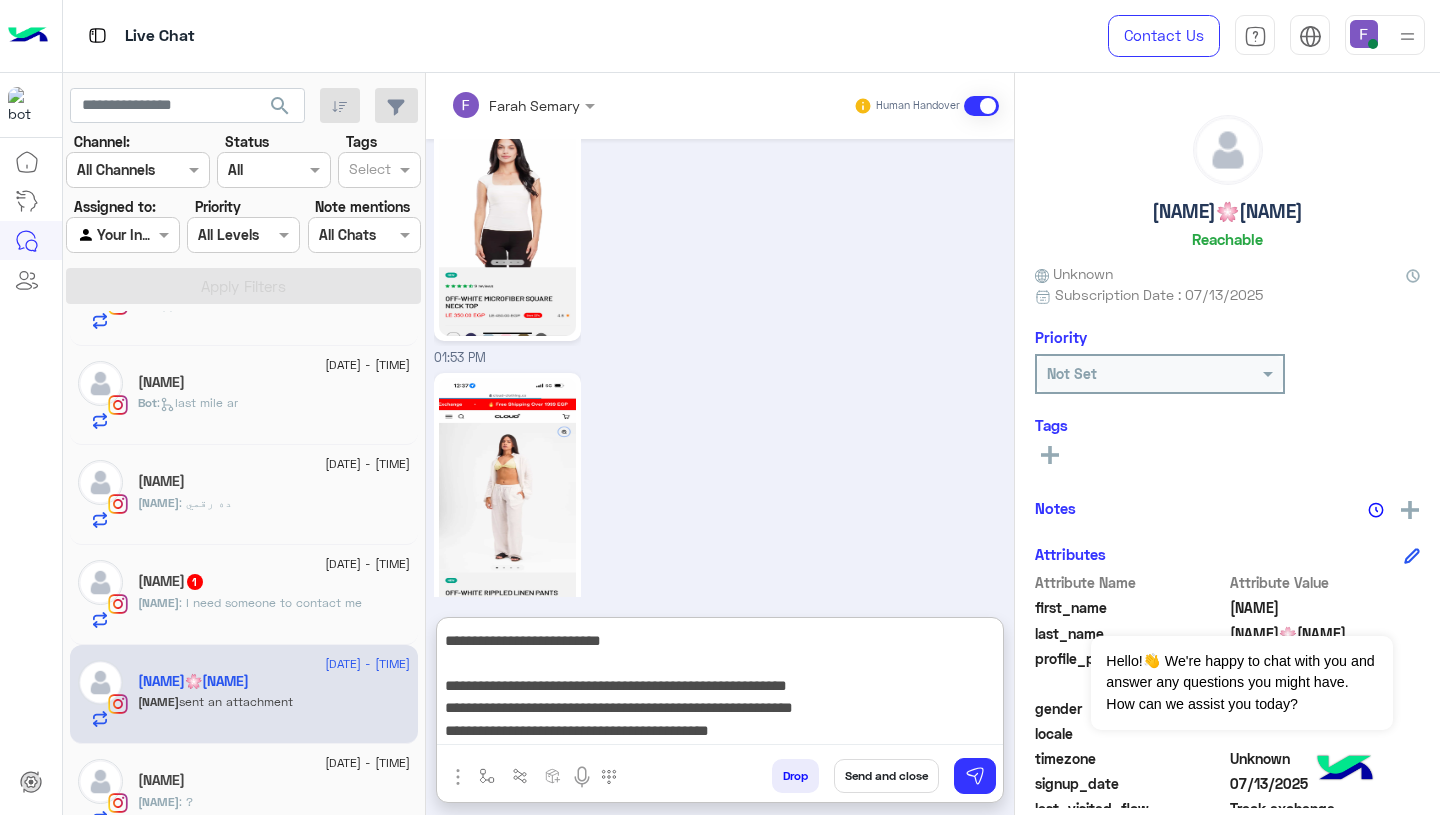 scroll, scrollTop: 0, scrollLeft: 0, axis: both 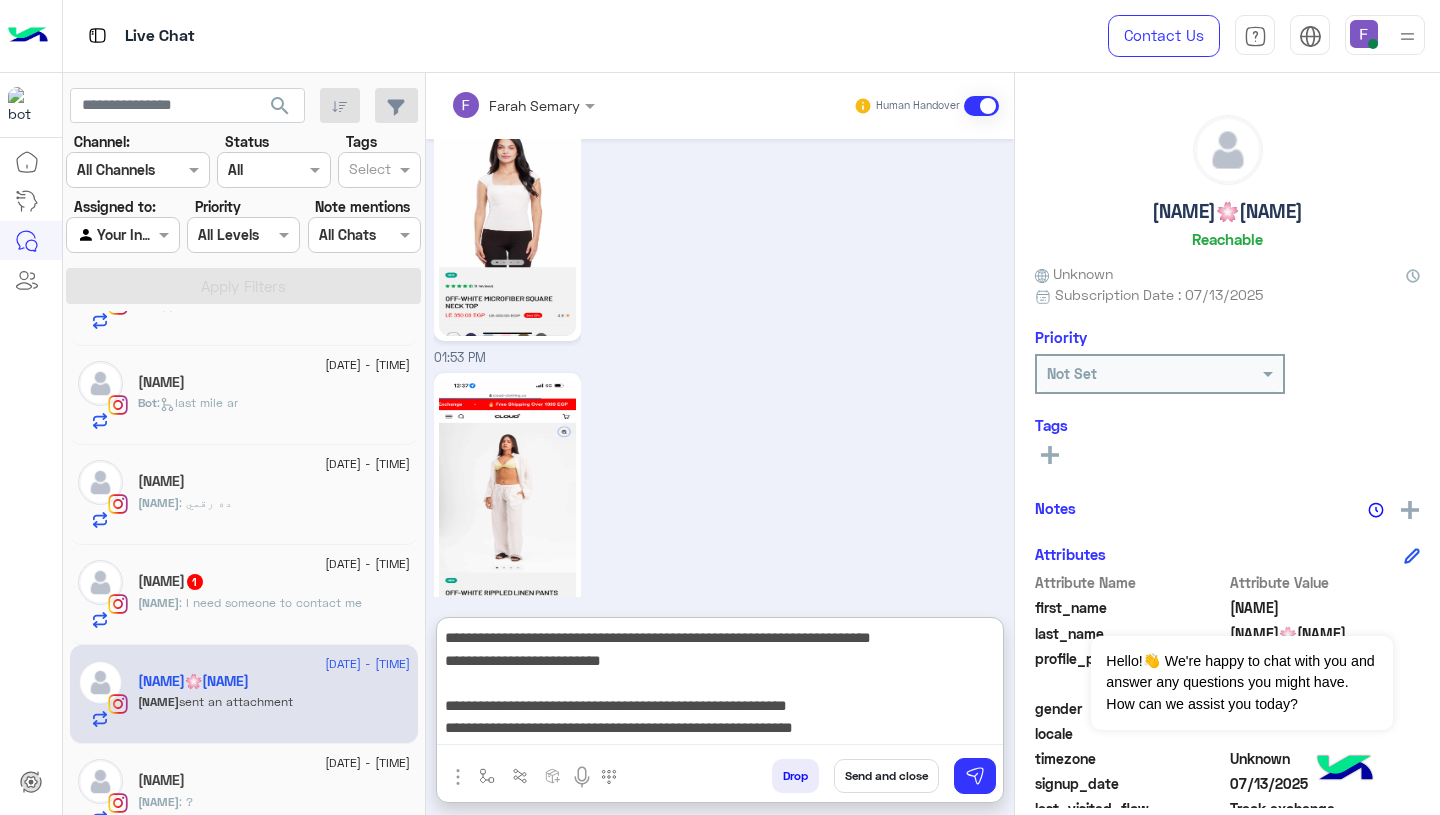 click on "**********" at bounding box center [720, 685] 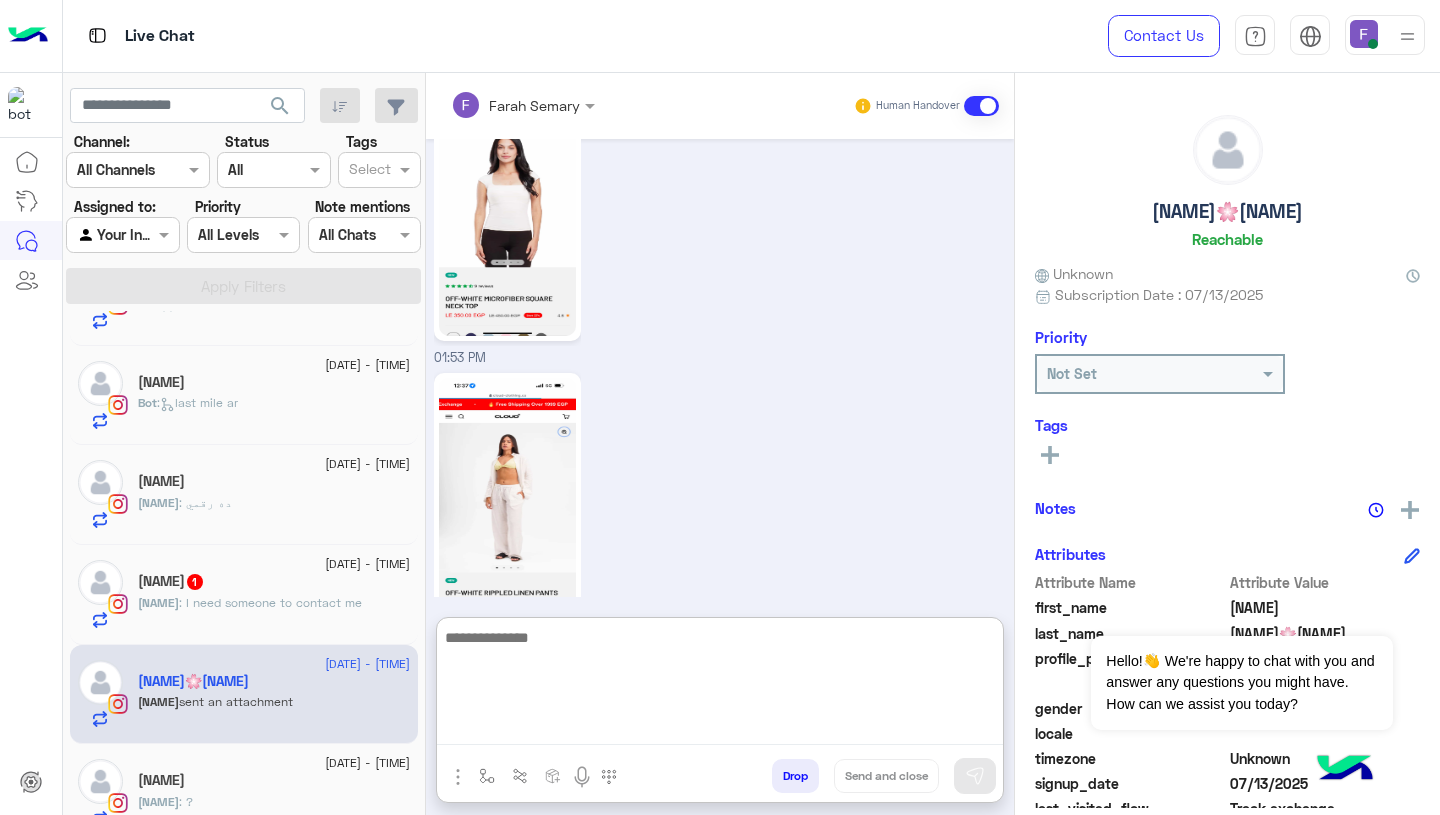 scroll, scrollTop: 0, scrollLeft: 0, axis: both 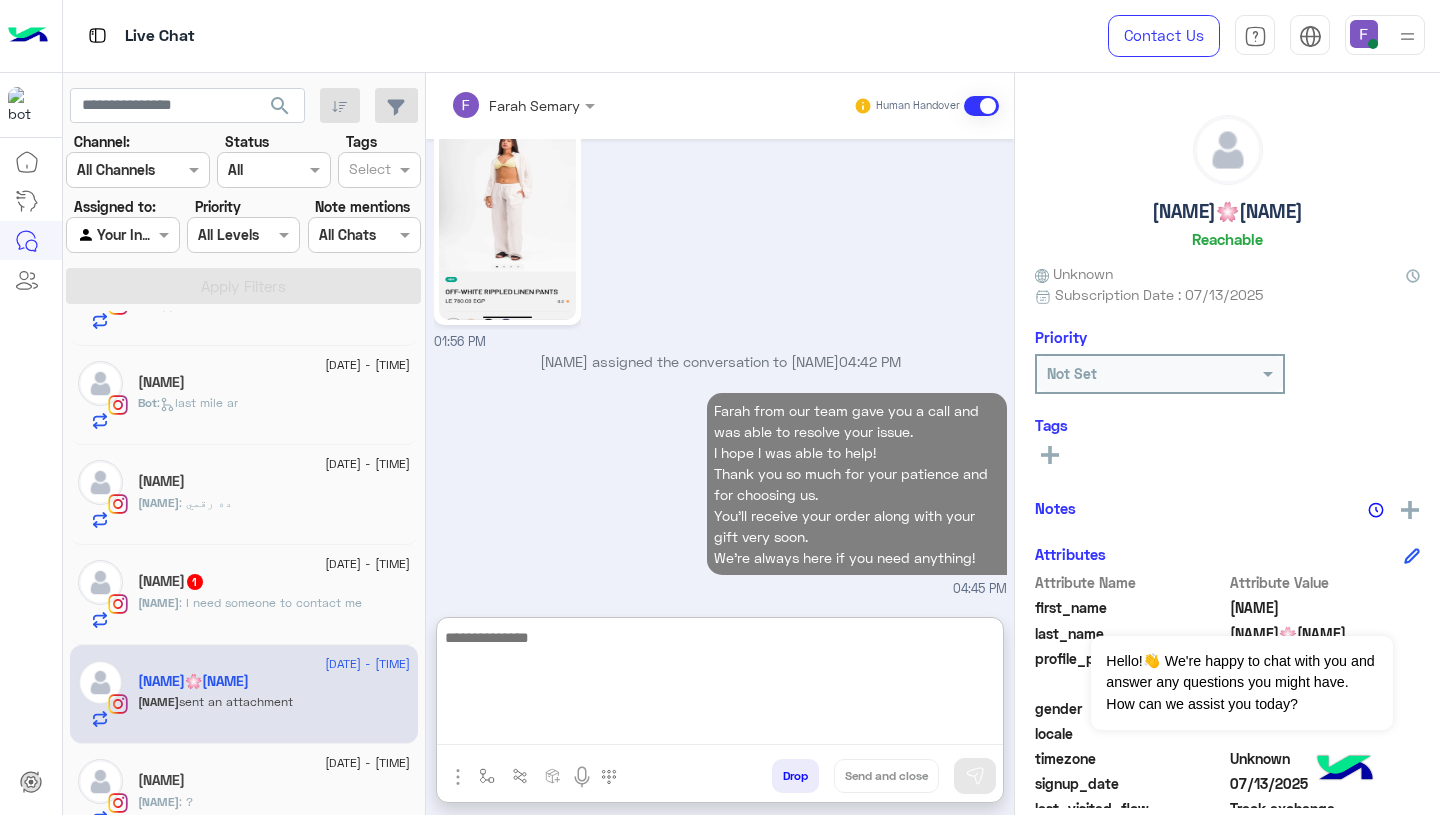 click on "[NAME] from our team gave you a call and was able to resolve your issue. I hope I was able to help! Thank you so much for your patience and for choosing us.  You’ll receive your order along with your gift very soon.  We're always here if you need anything!   [TIME]" at bounding box center [720, 493] 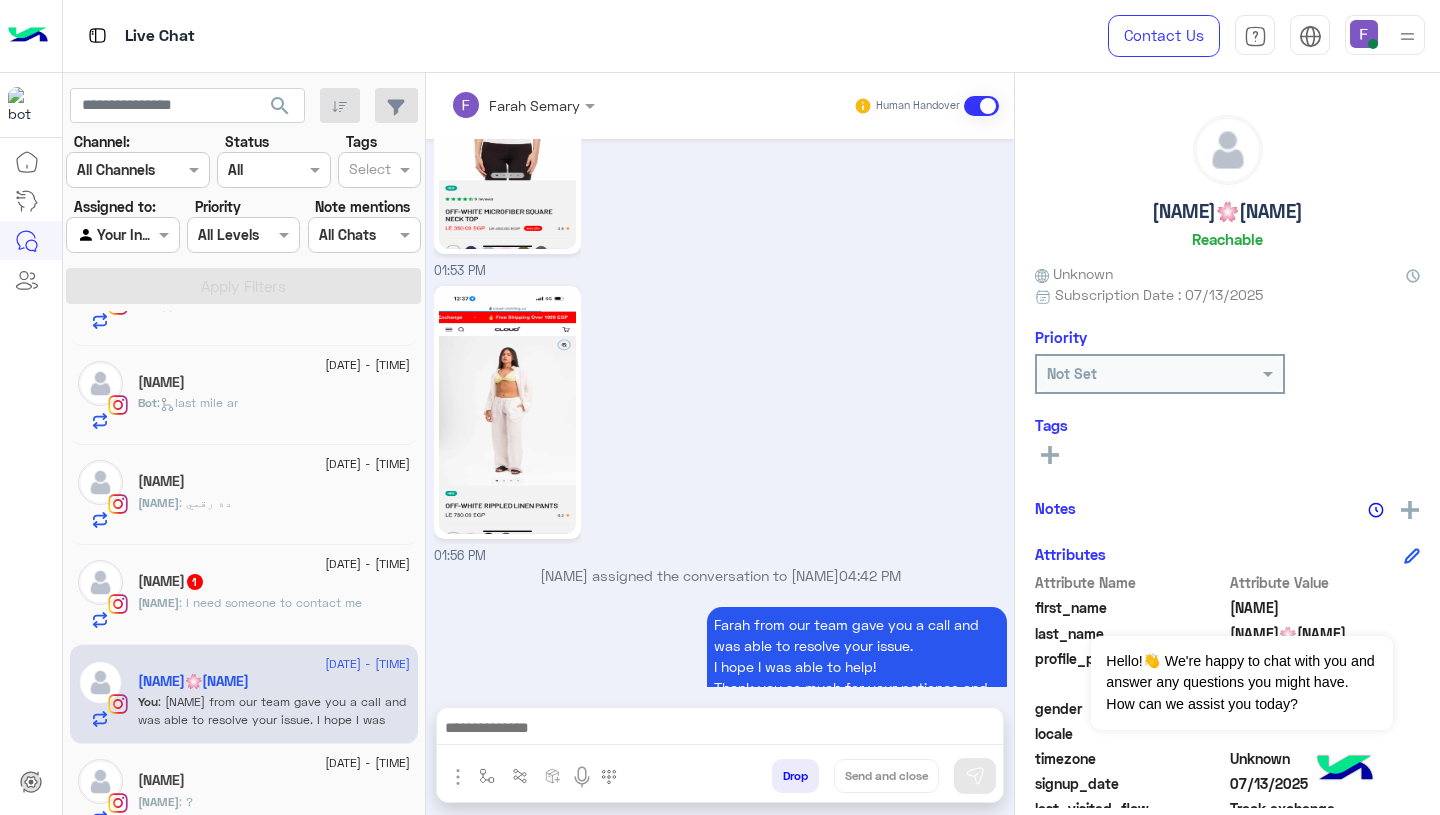scroll, scrollTop: 2382, scrollLeft: 0, axis: vertical 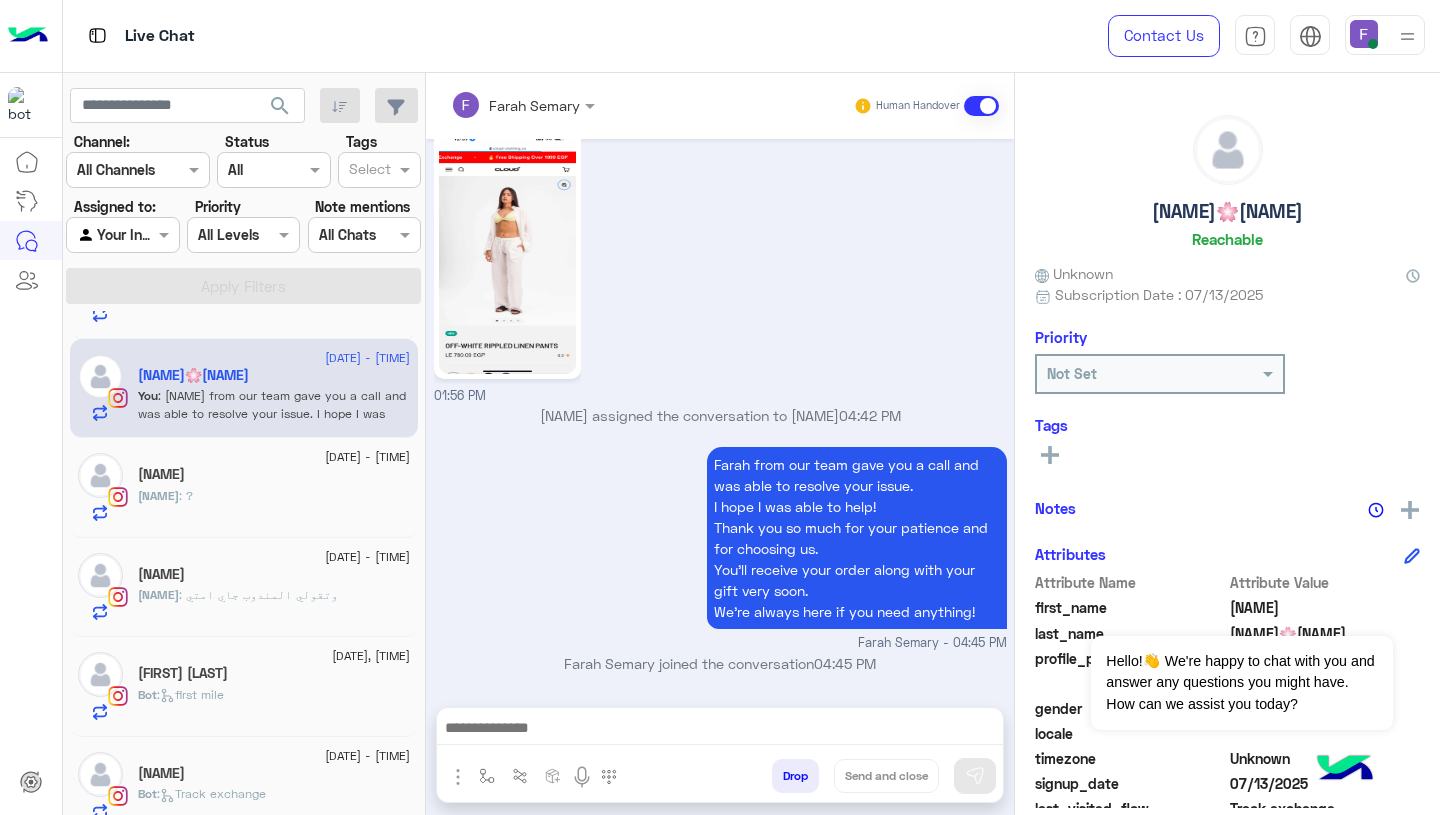 click on "[NAME] : وتقولي المندوب جاي امتي" 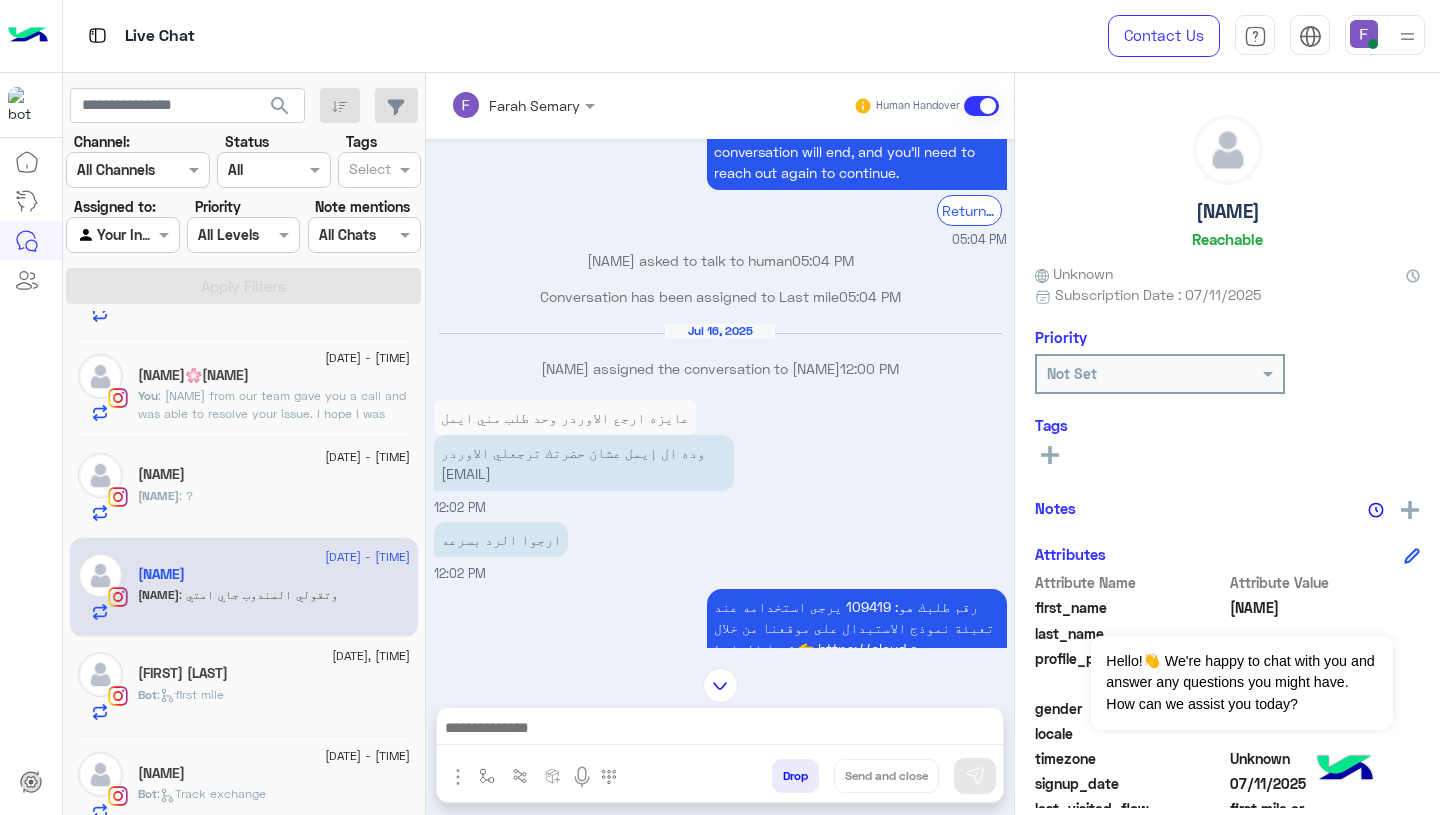 scroll, scrollTop: 386, scrollLeft: 0, axis: vertical 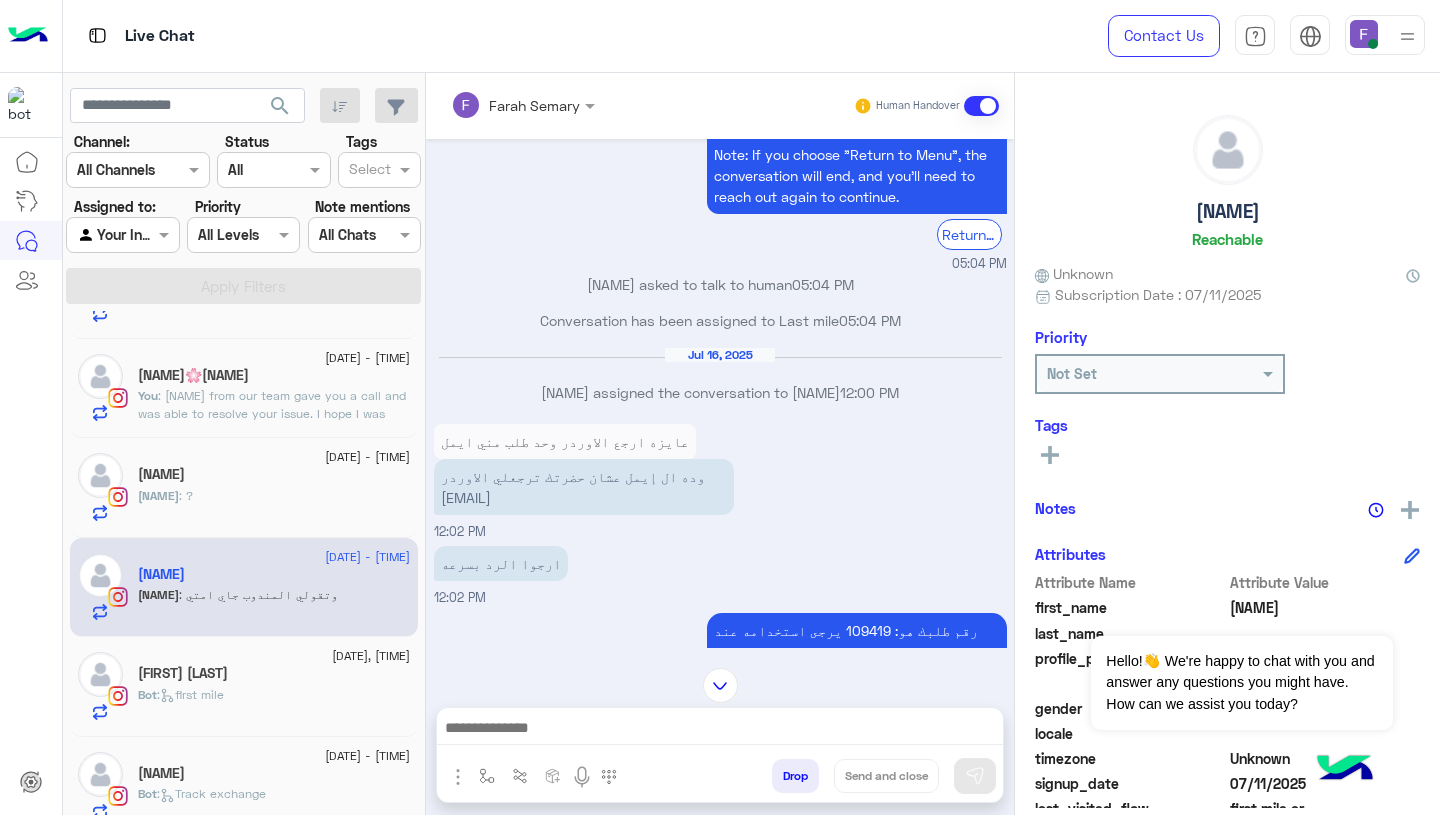 click on "وده ال إيمل عشان حضرتك ترجعلي الاوردر [EMAIL]" at bounding box center (584, 487) 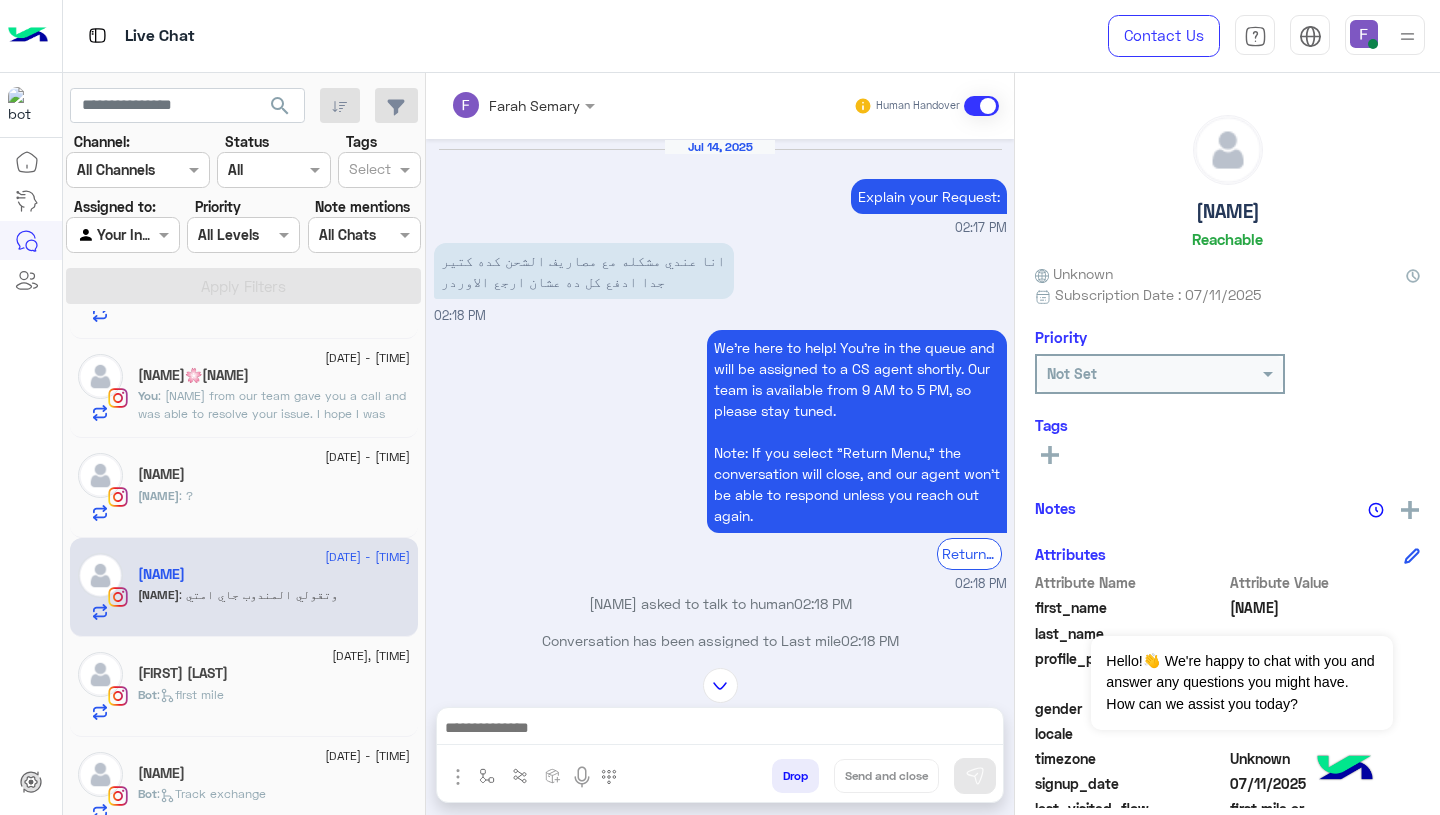 scroll, scrollTop: 2438, scrollLeft: 0, axis: vertical 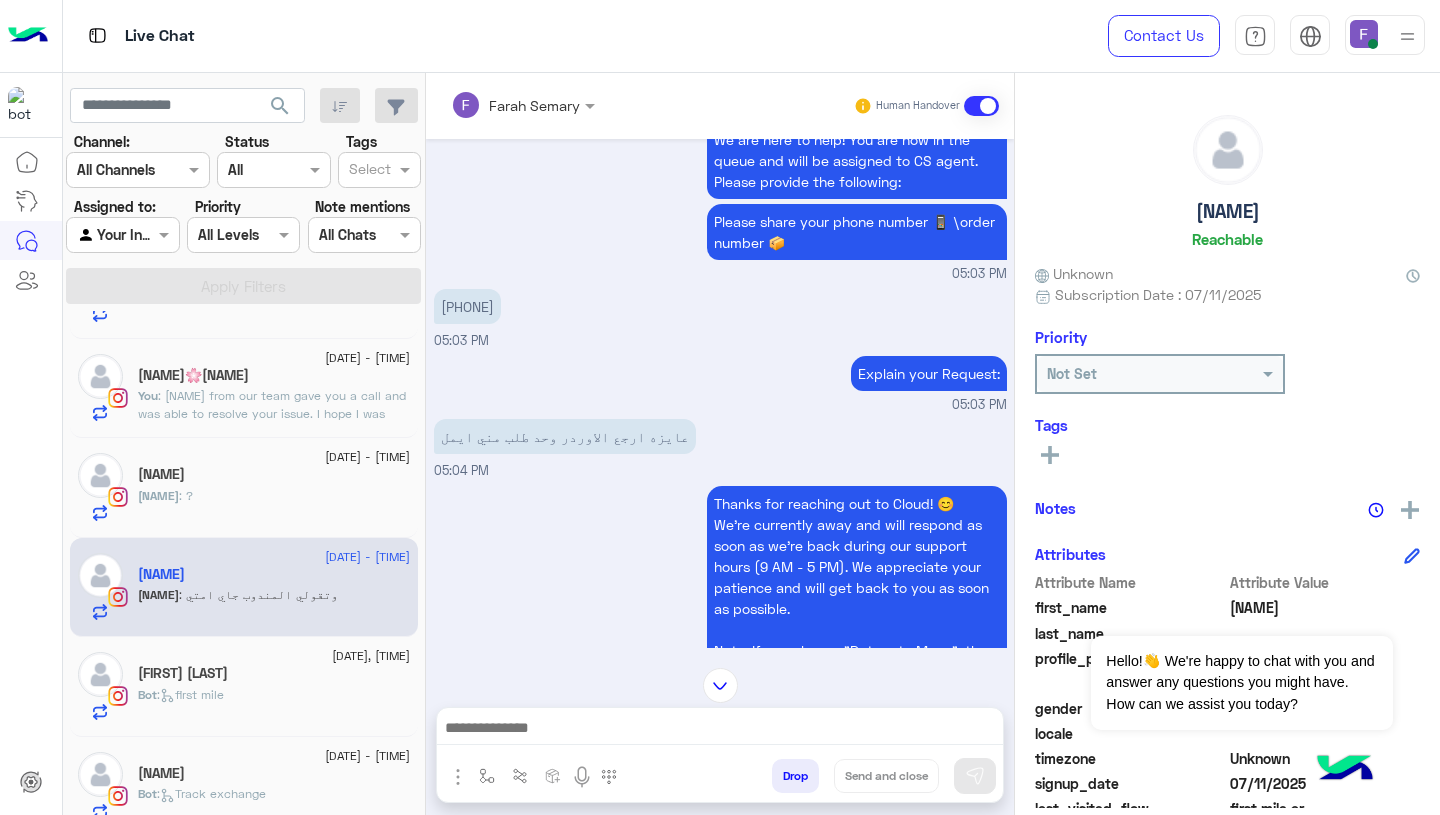 click on "[PHONE]" at bounding box center [467, 306] 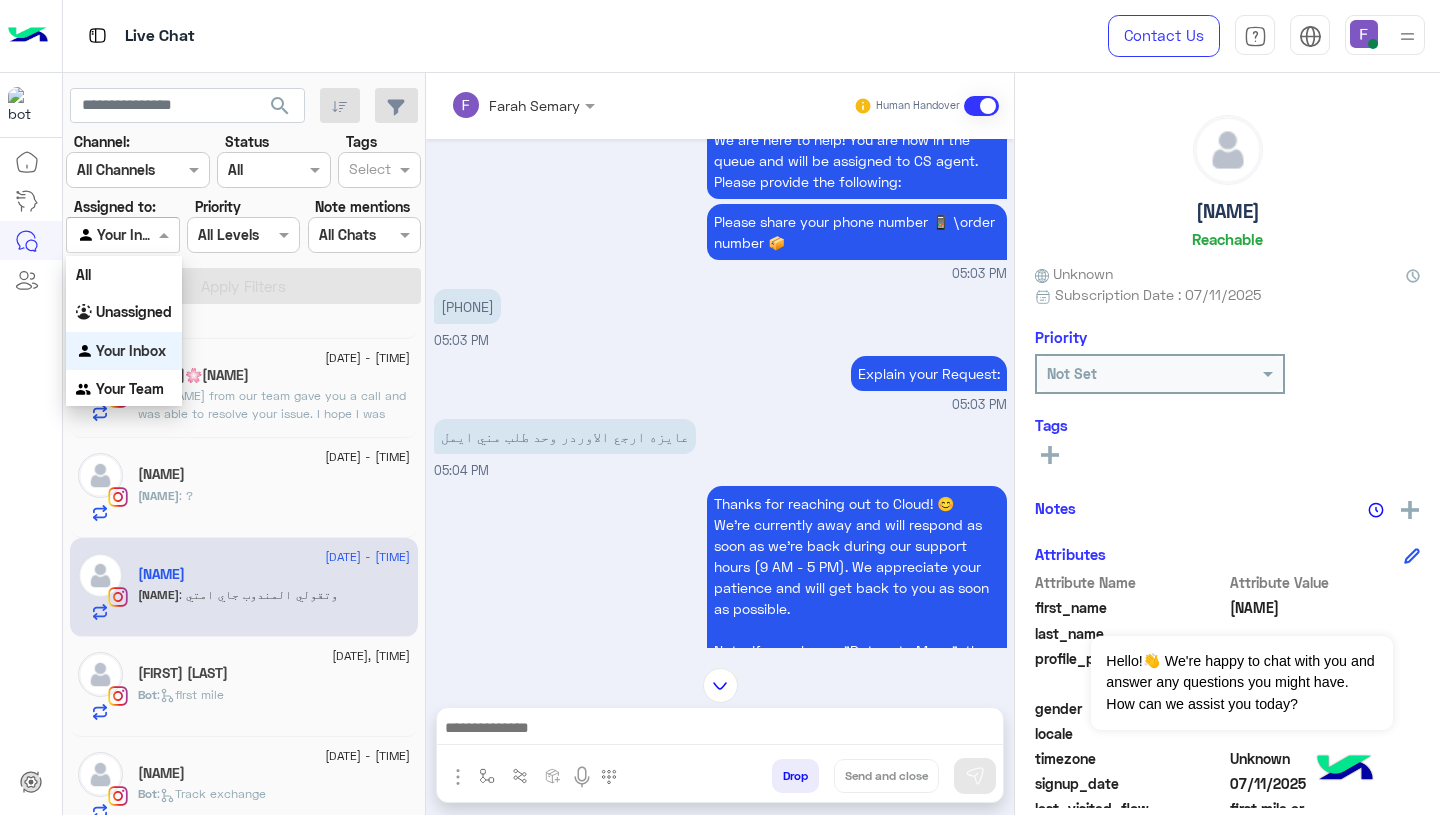 click at bounding box center [122, 234] 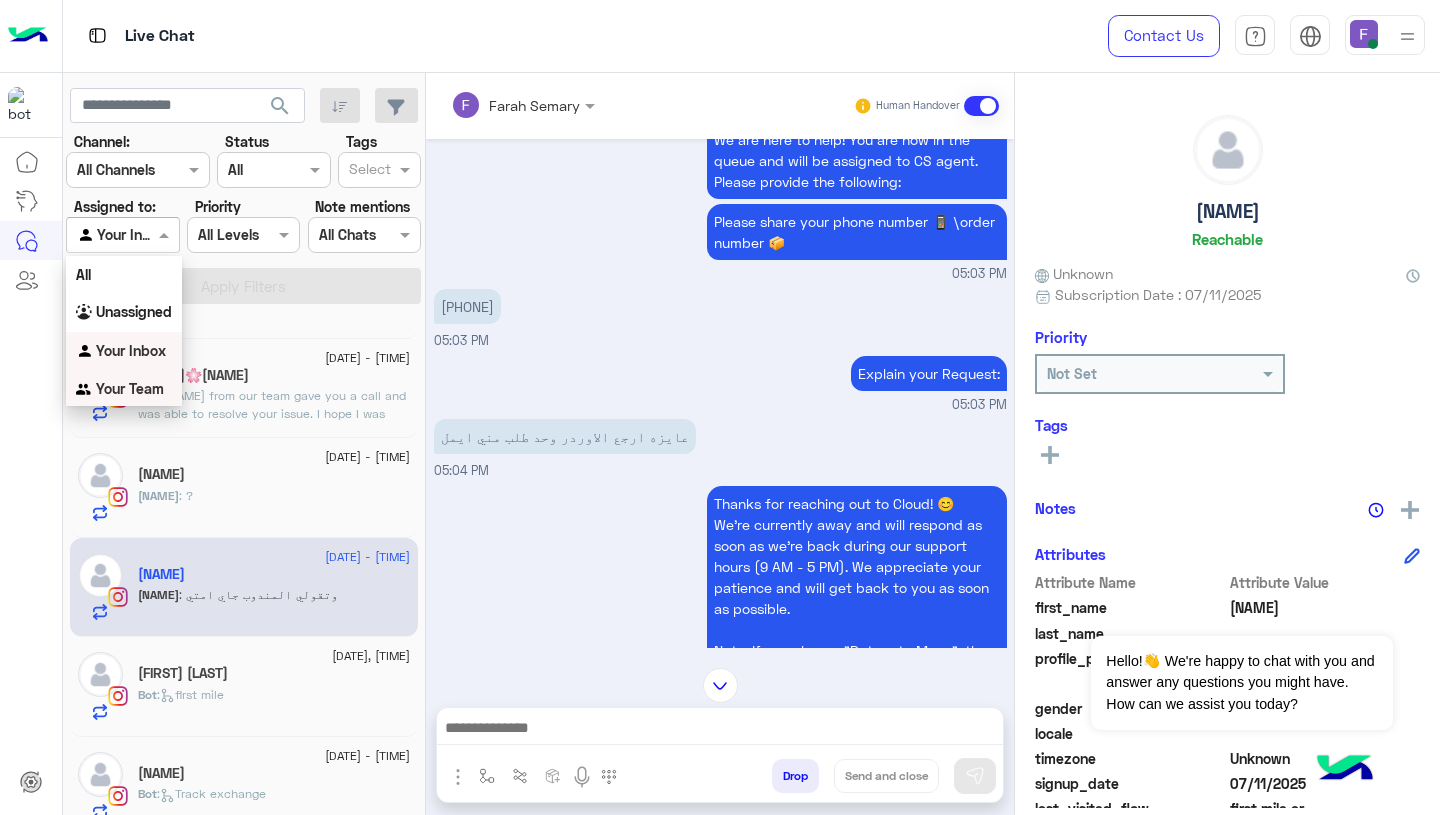 click on "Your Team" at bounding box center [130, 388] 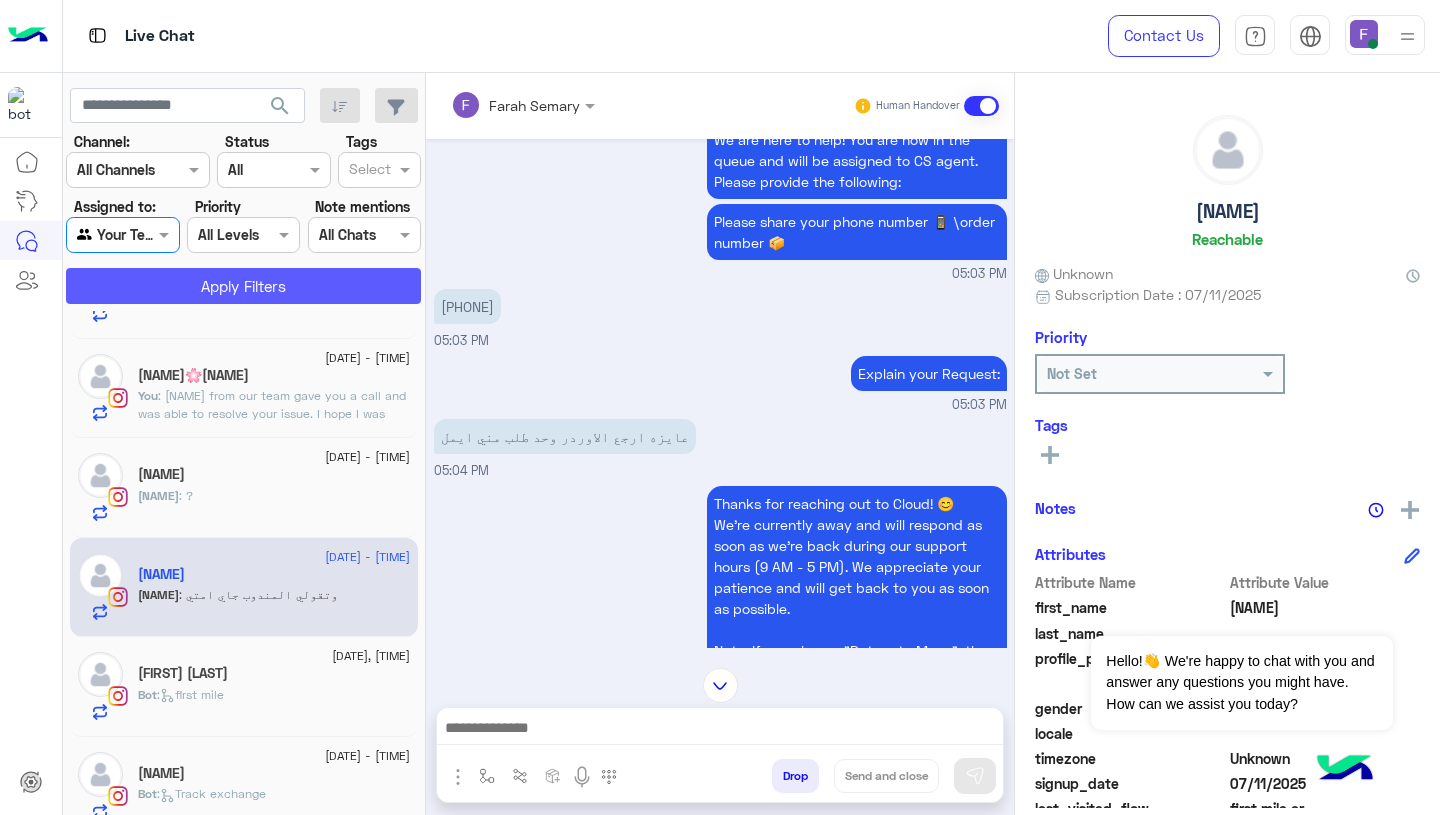 click on "Apply Filters" 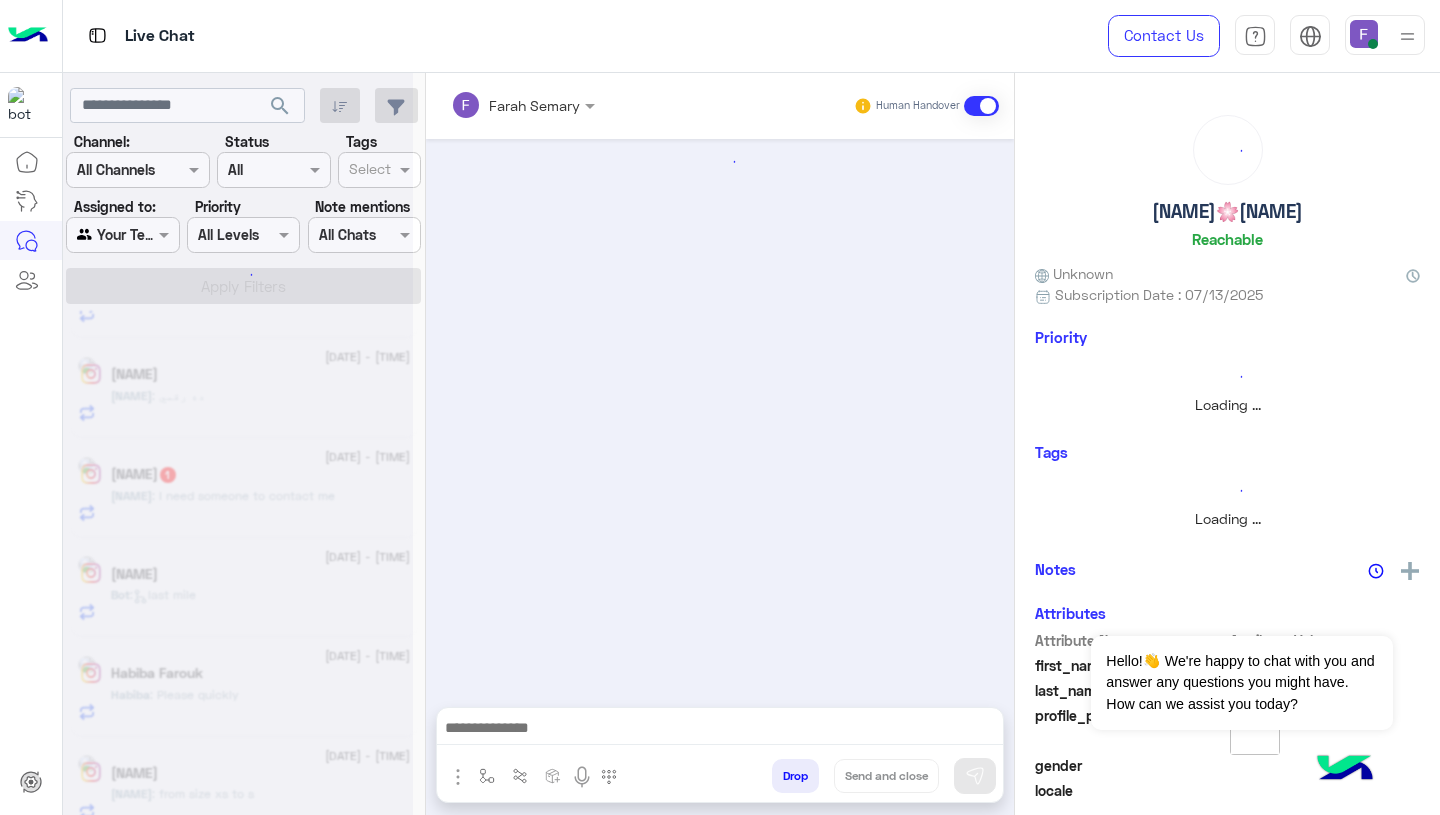 scroll, scrollTop: 0, scrollLeft: 0, axis: both 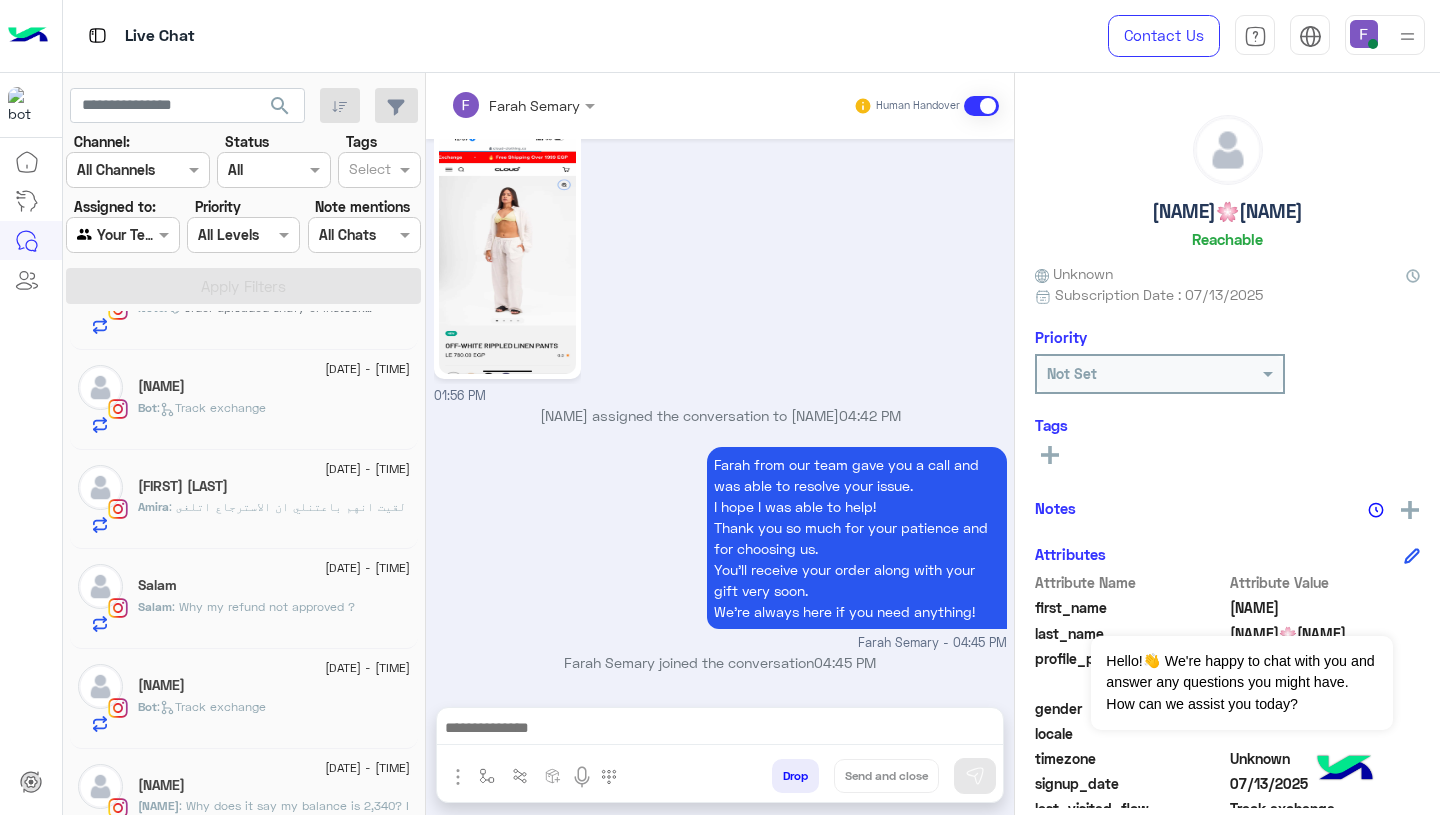 click on "Salam" 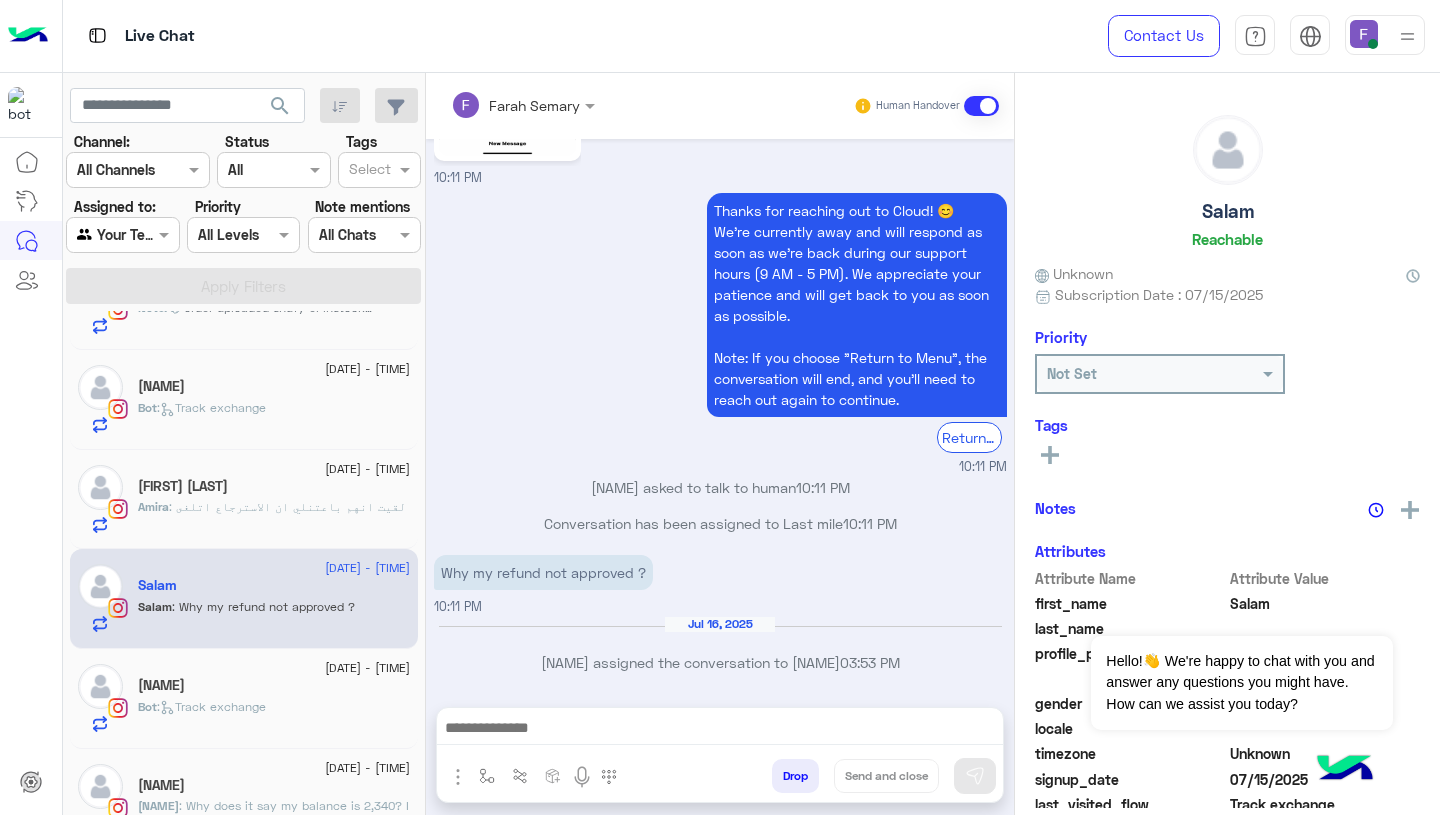scroll, scrollTop: 1343, scrollLeft: 0, axis: vertical 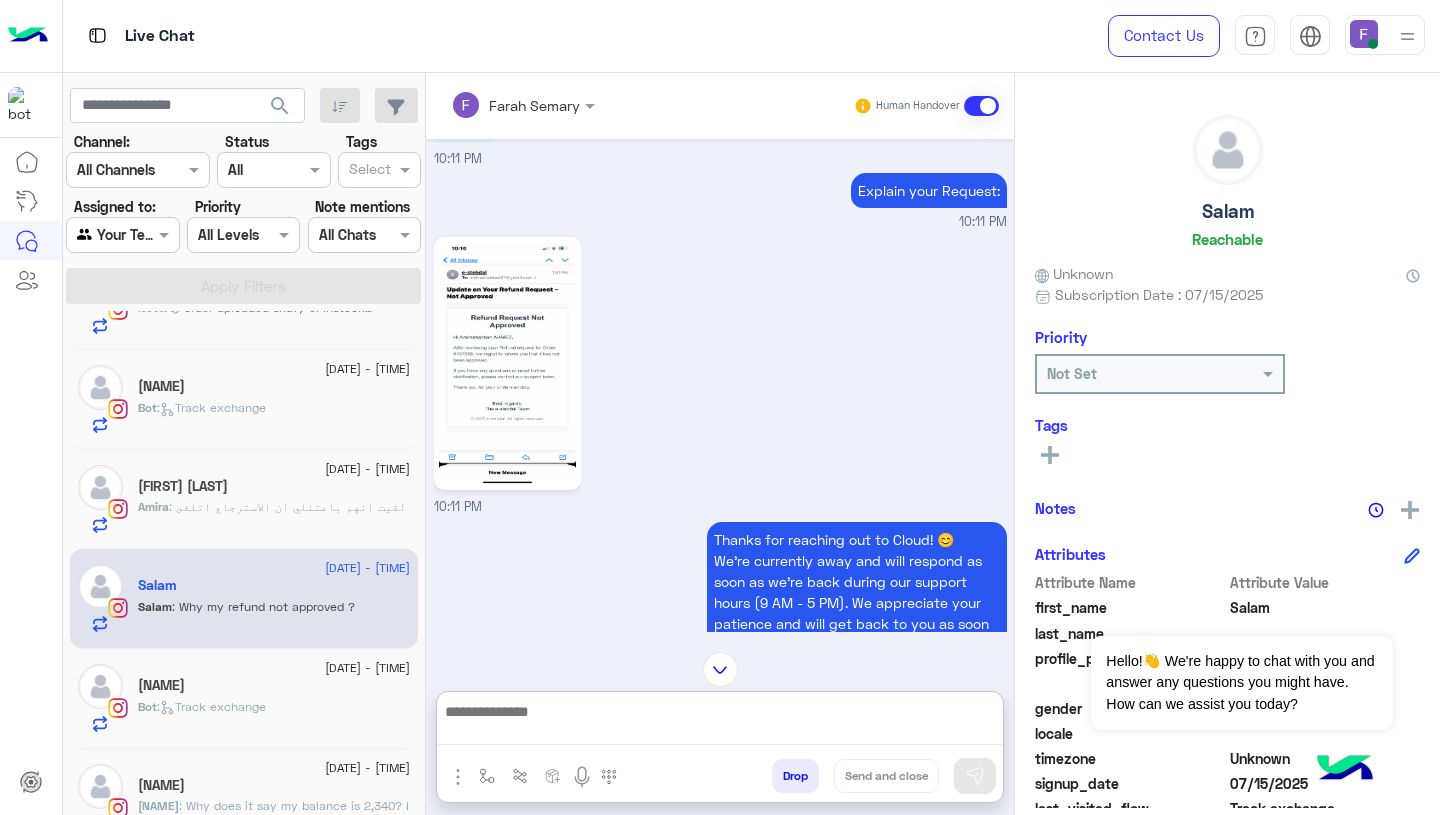 click at bounding box center (720, 722) 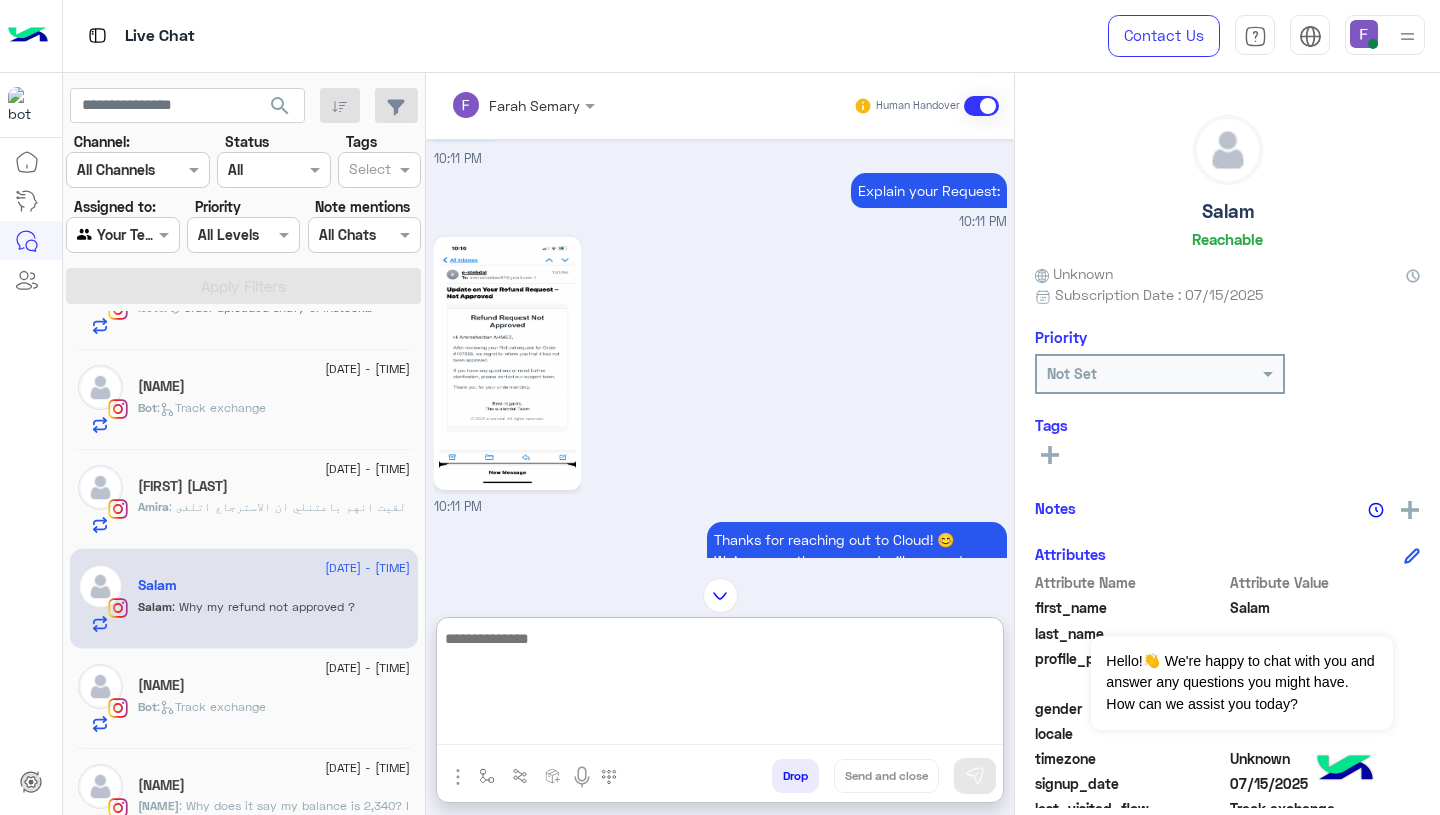 paste on "**********" 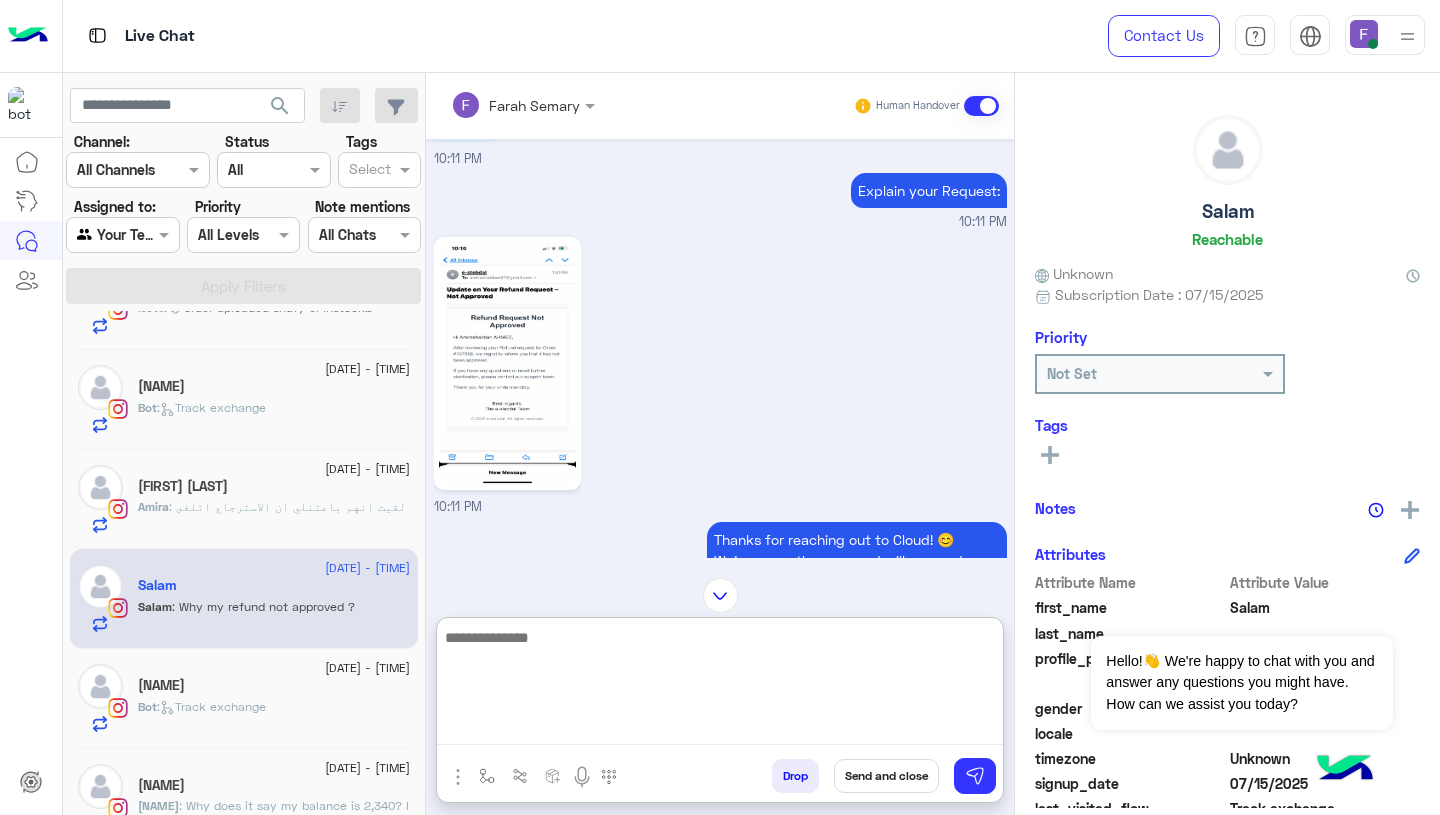 scroll, scrollTop: 0, scrollLeft: 0, axis: both 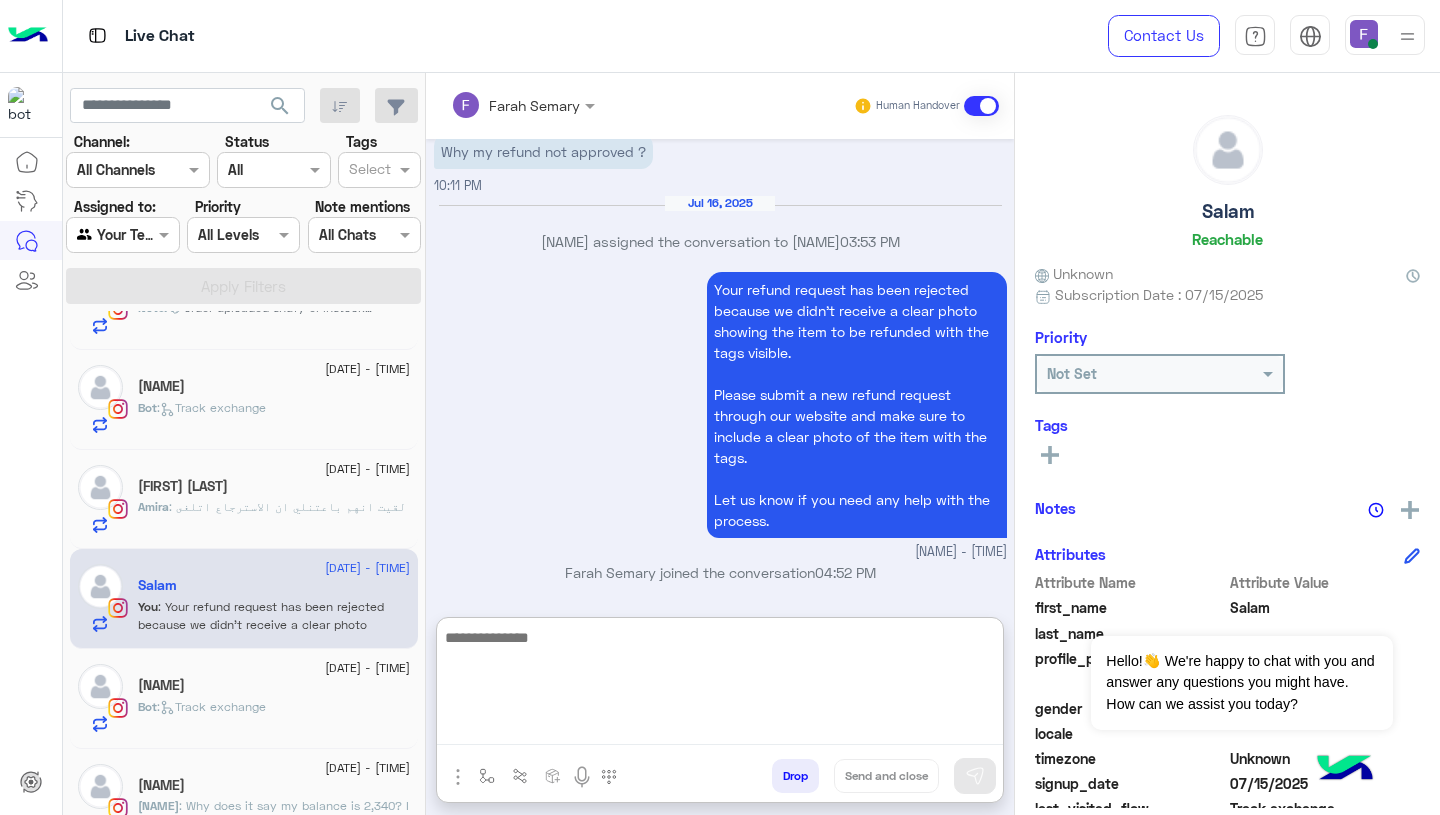 click on "Your refund request has been rejected because we didn’t receive a clear photo showing the item to be refunded with the tags visible. Please submit a new refund request through our website and make sure to include a clear photo of the item with the tags.  Let us know if you need any help with the process.  [NAME] -  [TIME]" at bounding box center (720, 414) 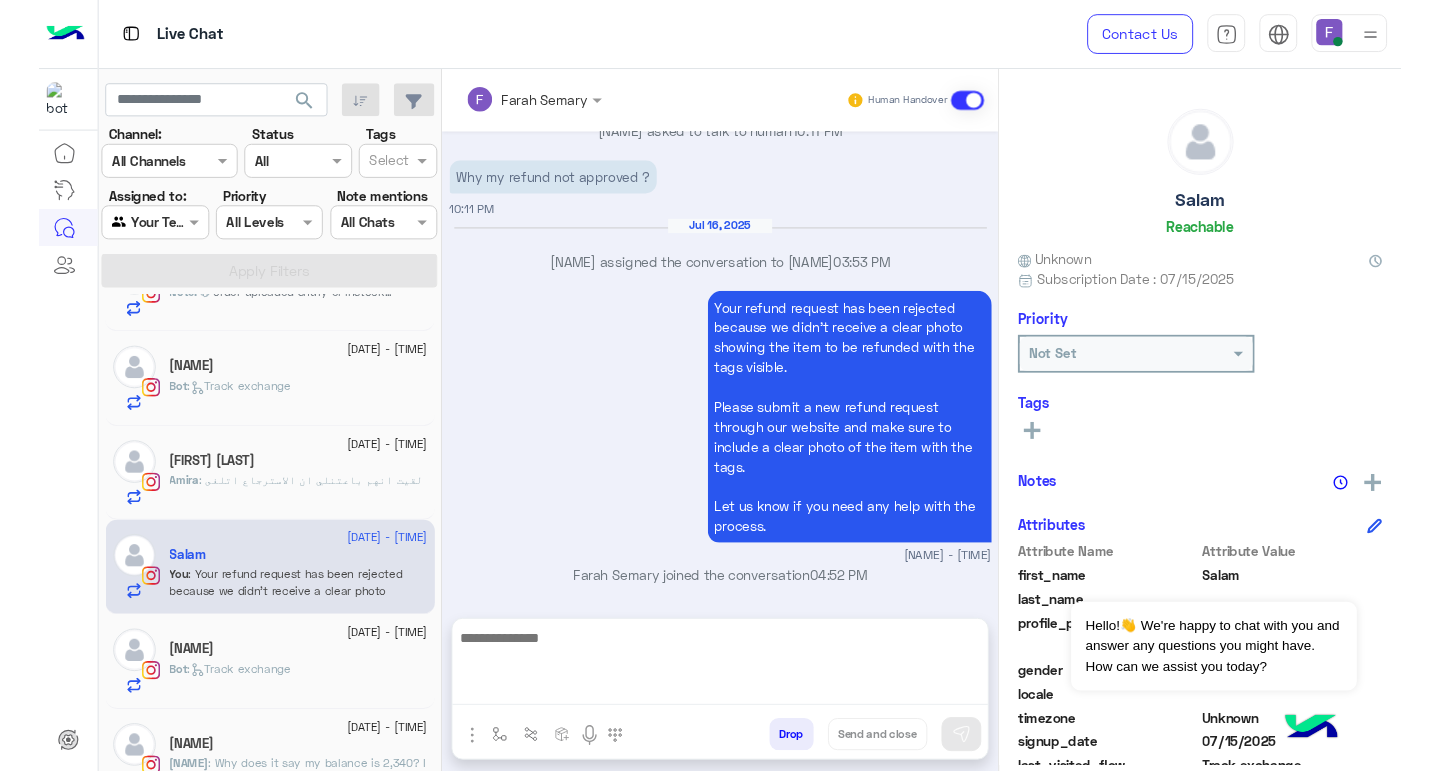 scroll, scrollTop: 2003, scrollLeft: 0, axis: vertical 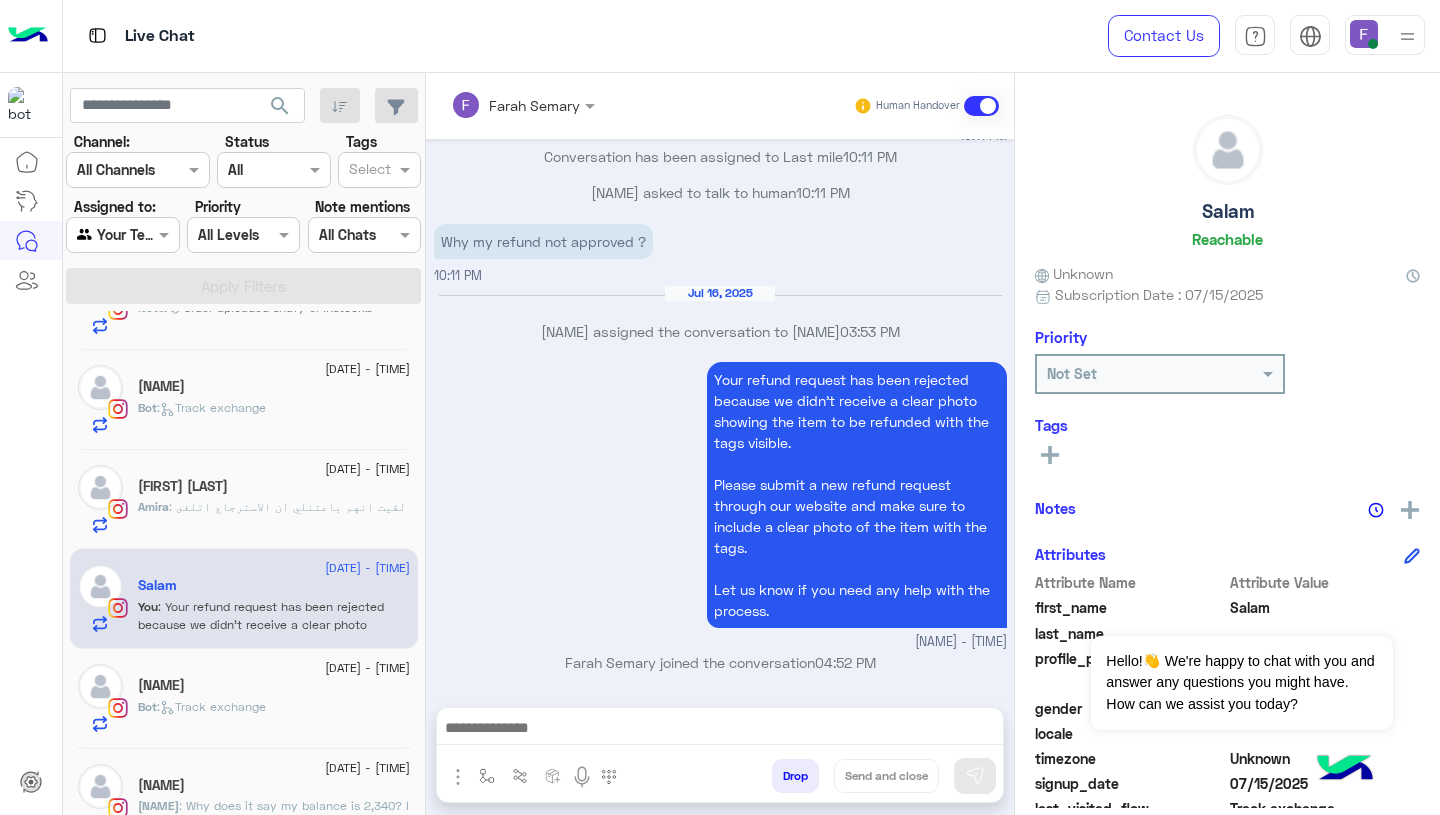 click at bounding box center (720, 730) 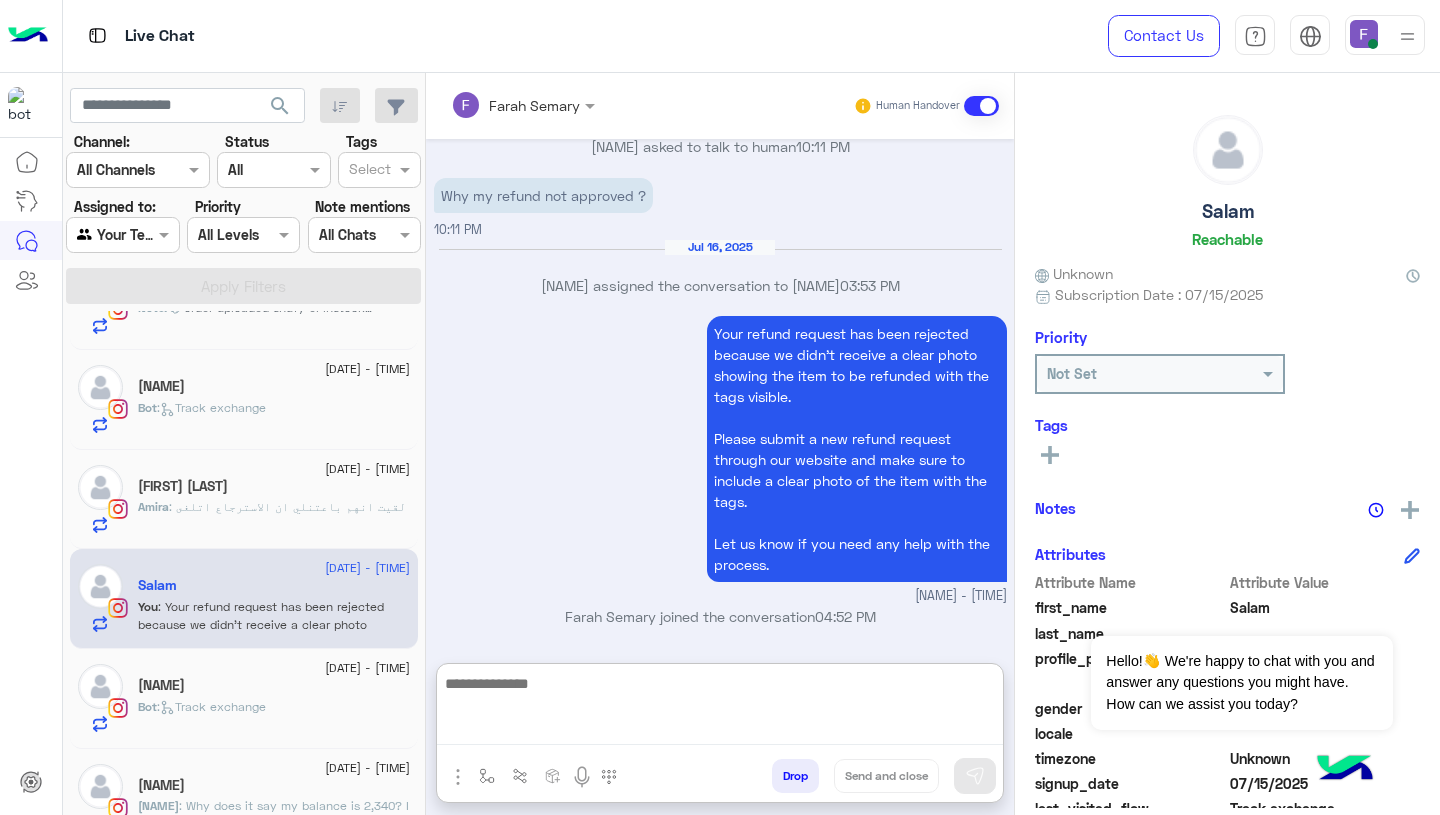 scroll, scrollTop: 2093, scrollLeft: 0, axis: vertical 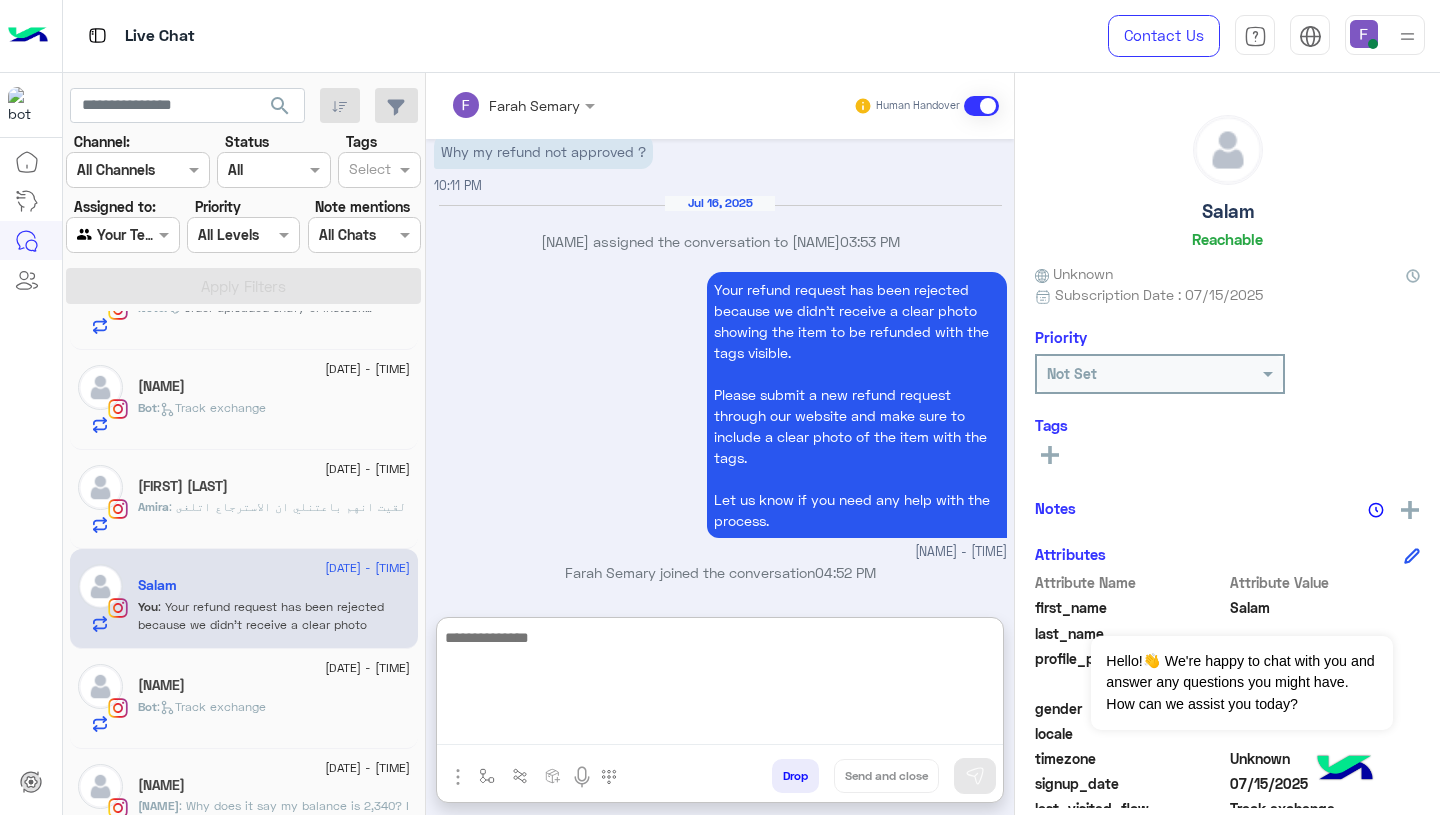 paste on "**********" 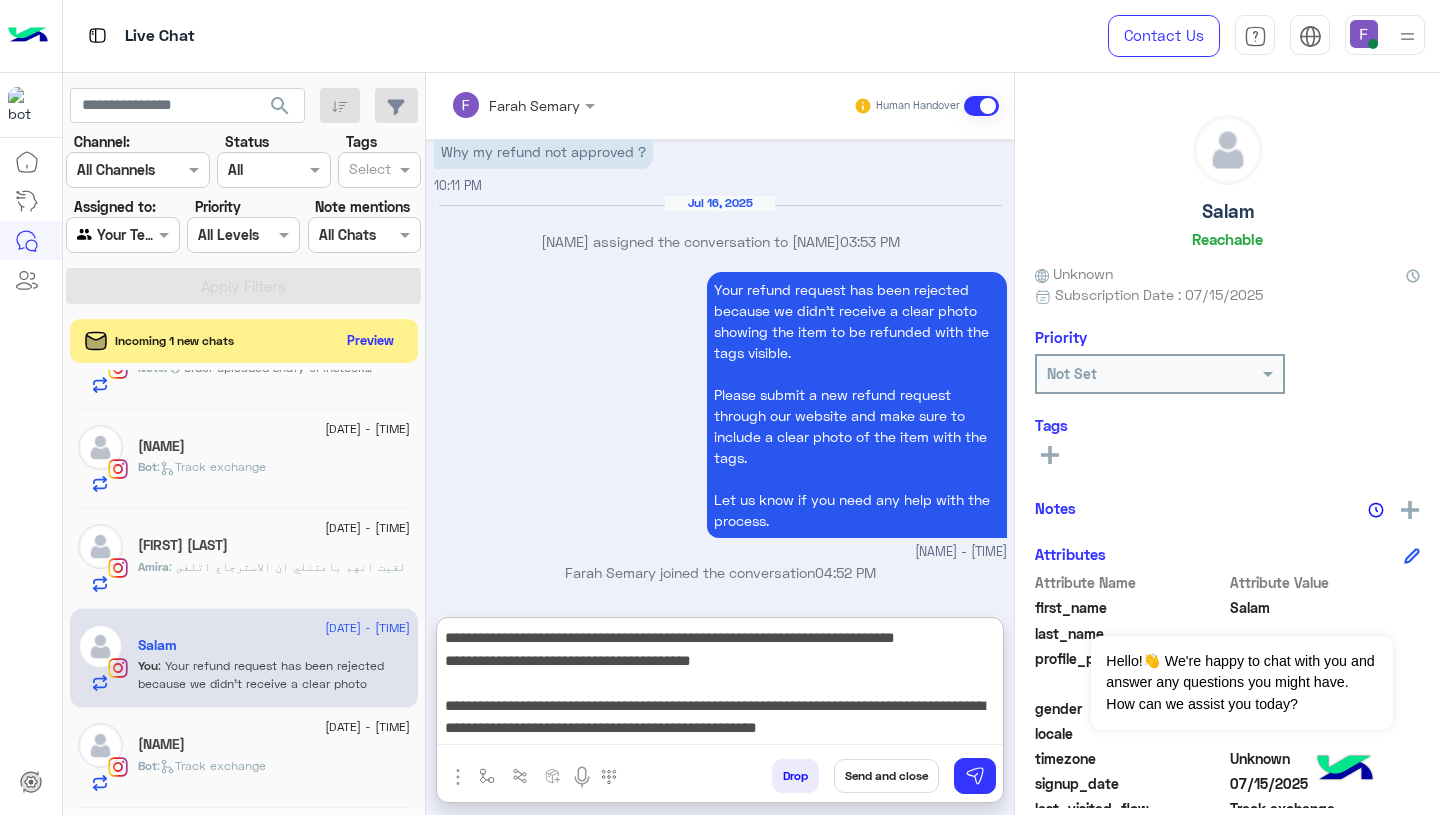 type on "**********" 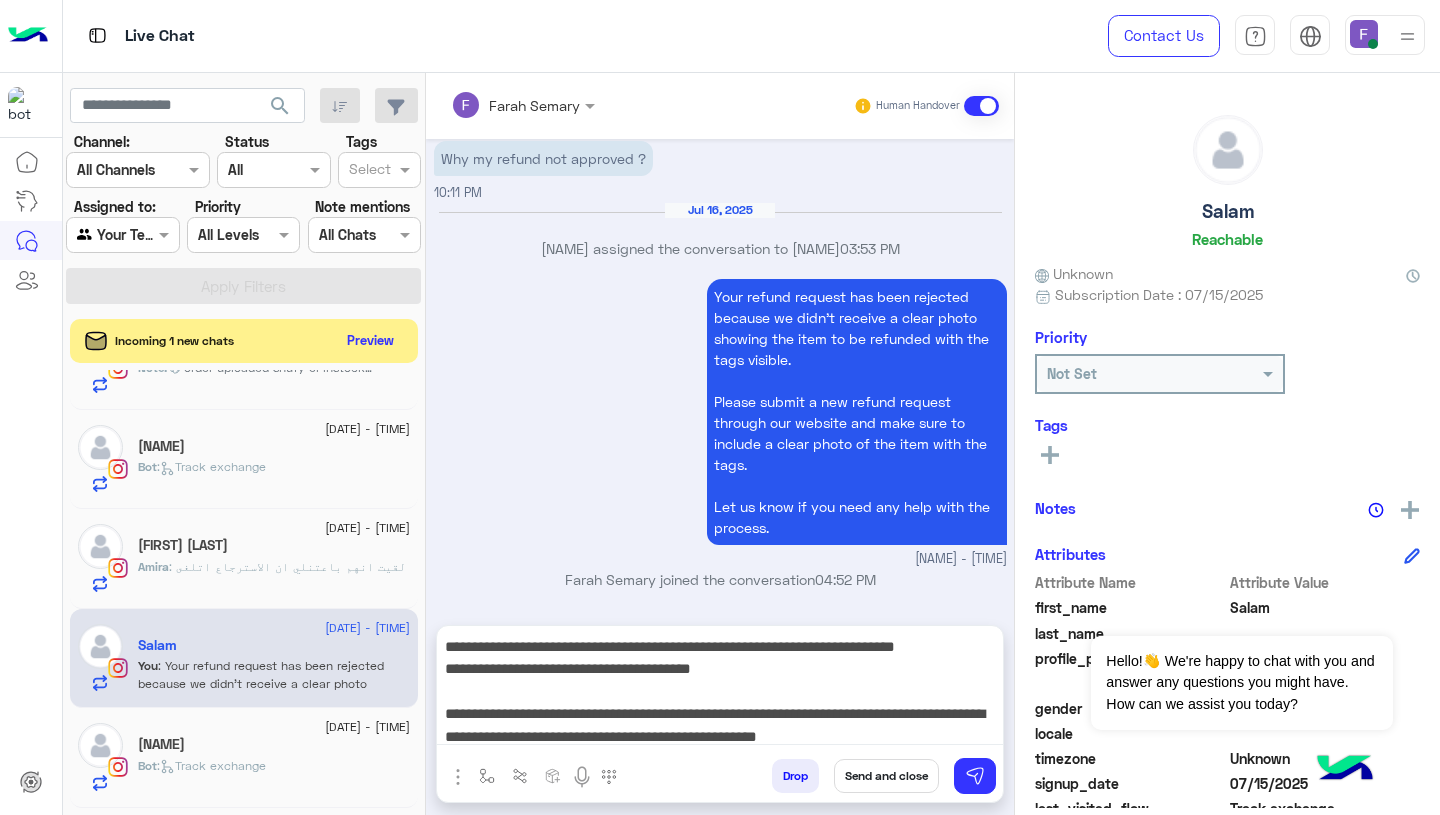 scroll, scrollTop: 2003, scrollLeft: 0, axis: vertical 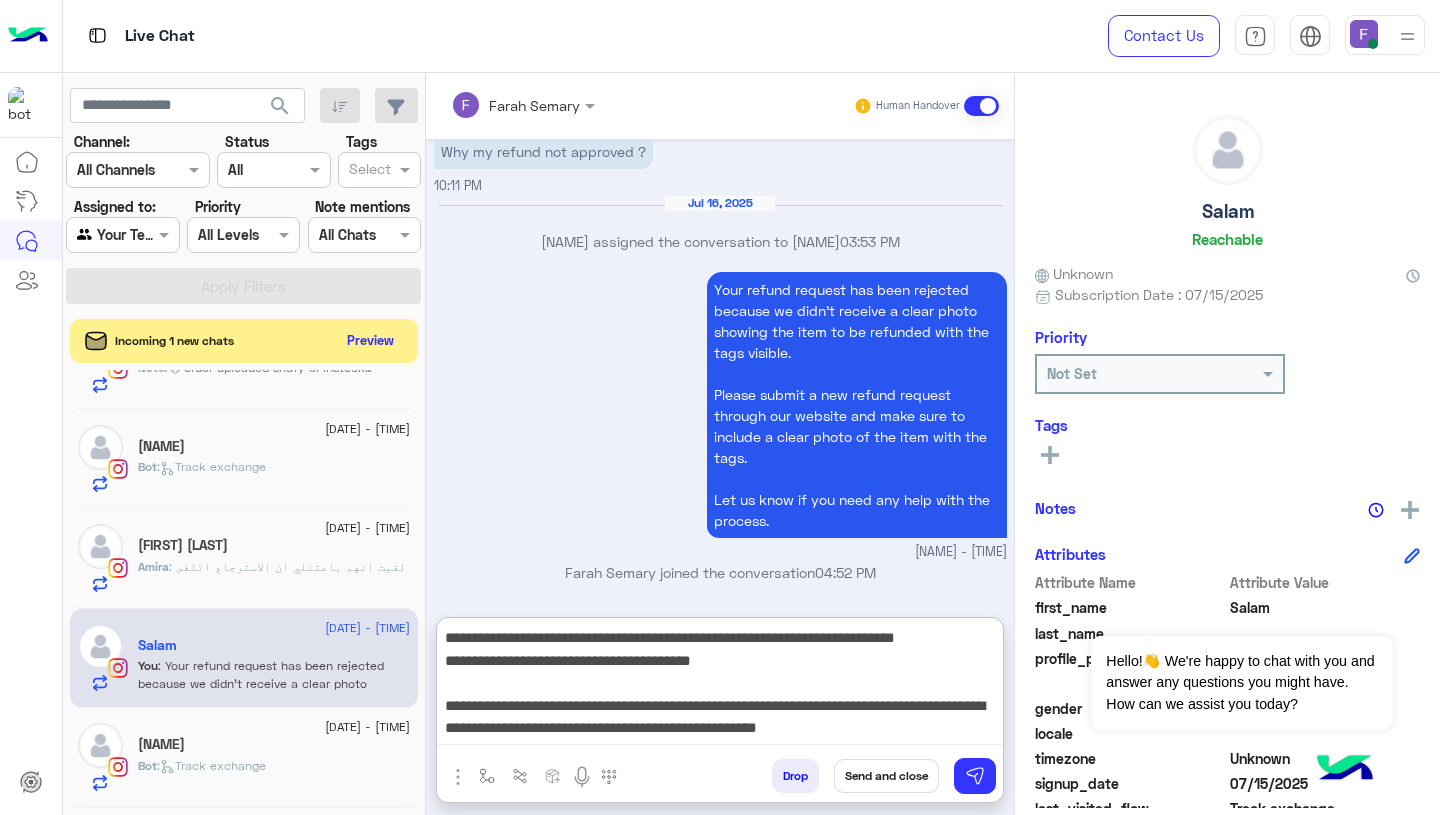 click on "Send and close" at bounding box center (886, 776) 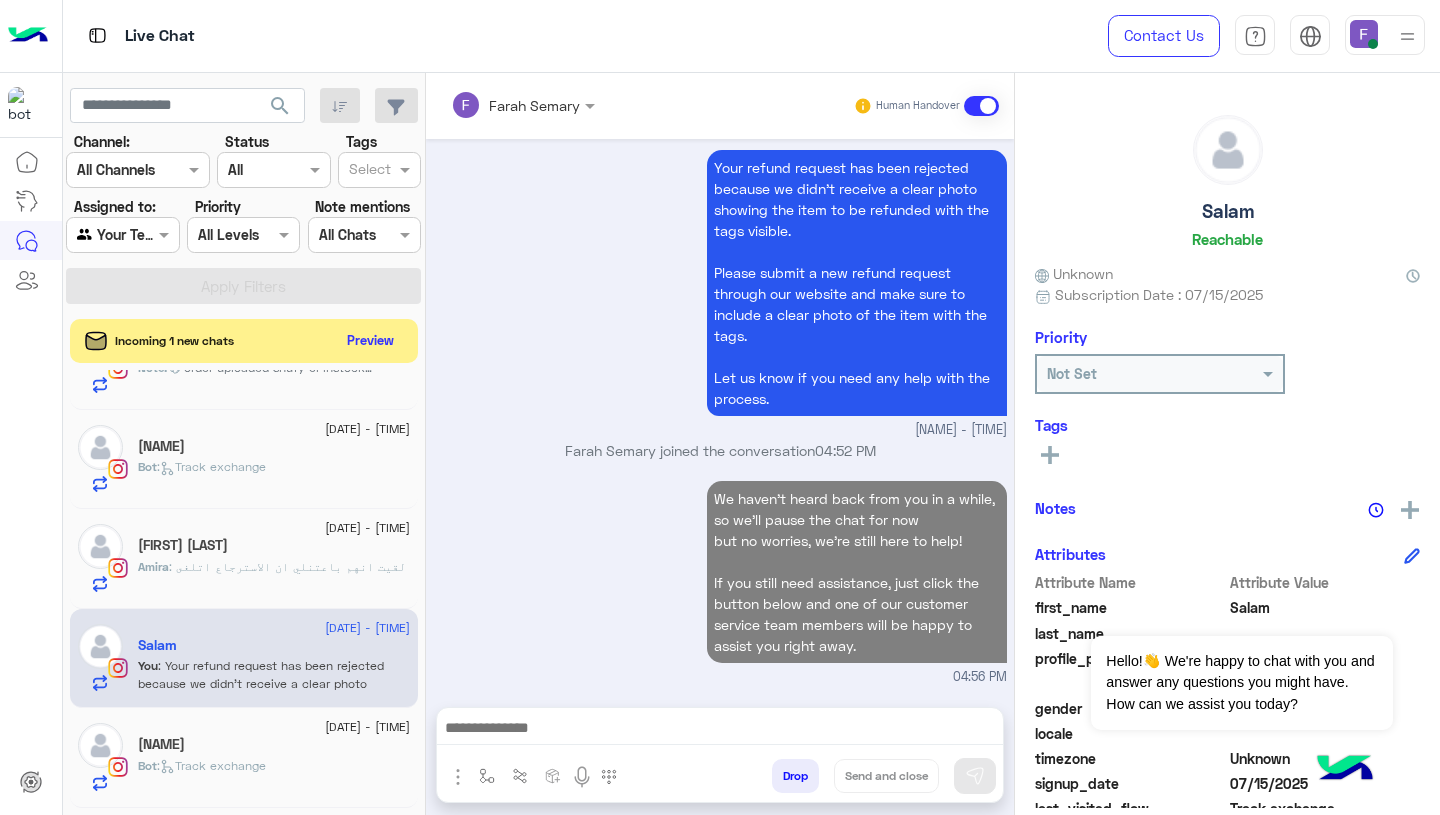 scroll, scrollTop: 2213, scrollLeft: 0, axis: vertical 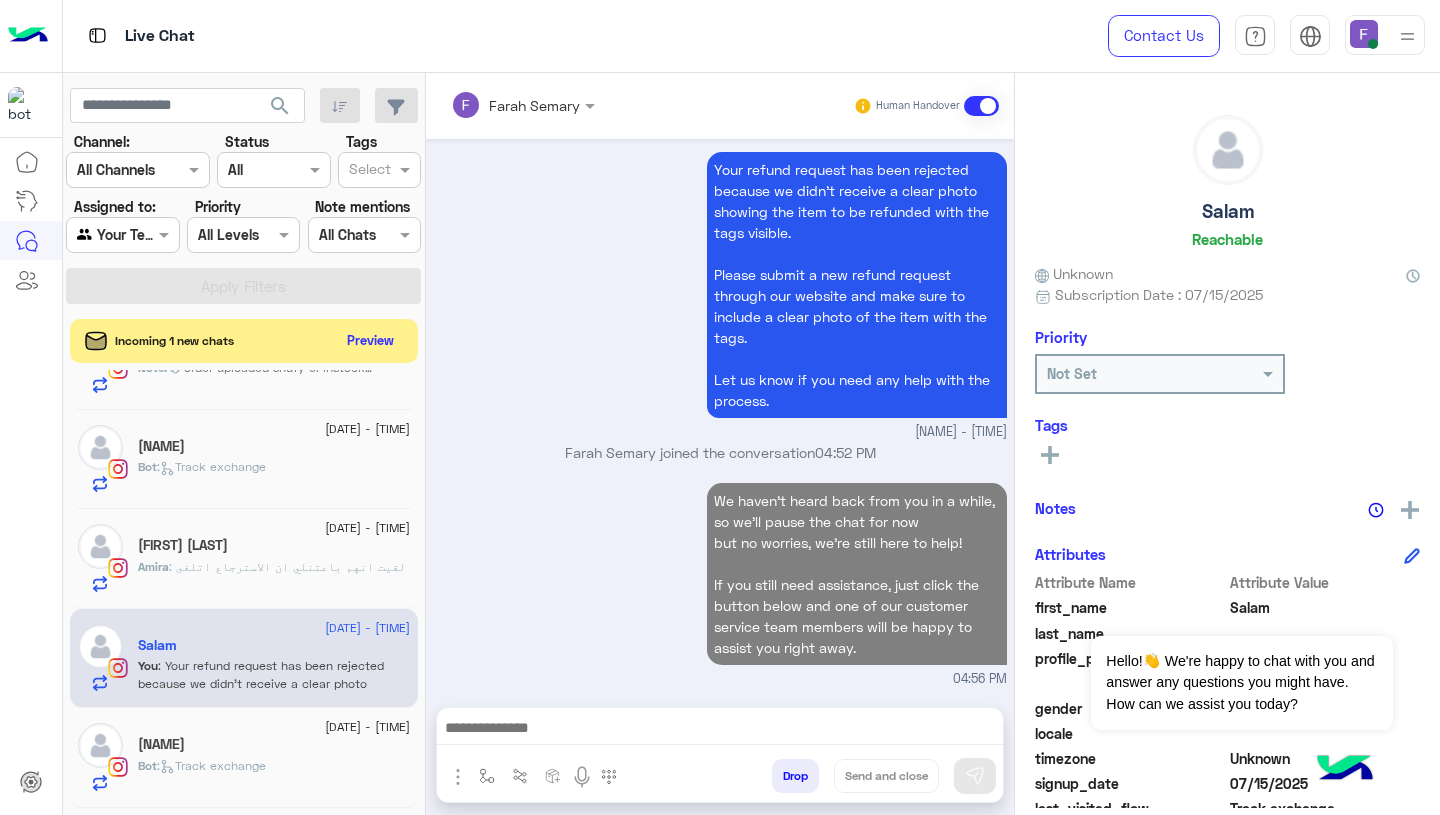 click on "We haven’t heard back from you in a while, so we’ll pause the chat for now  but no worries, we’re still here to help! If you still need assistance, just click the button below and one of our customer service team members will be happy to assist you right away.   [TIME]" at bounding box center [720, 583] 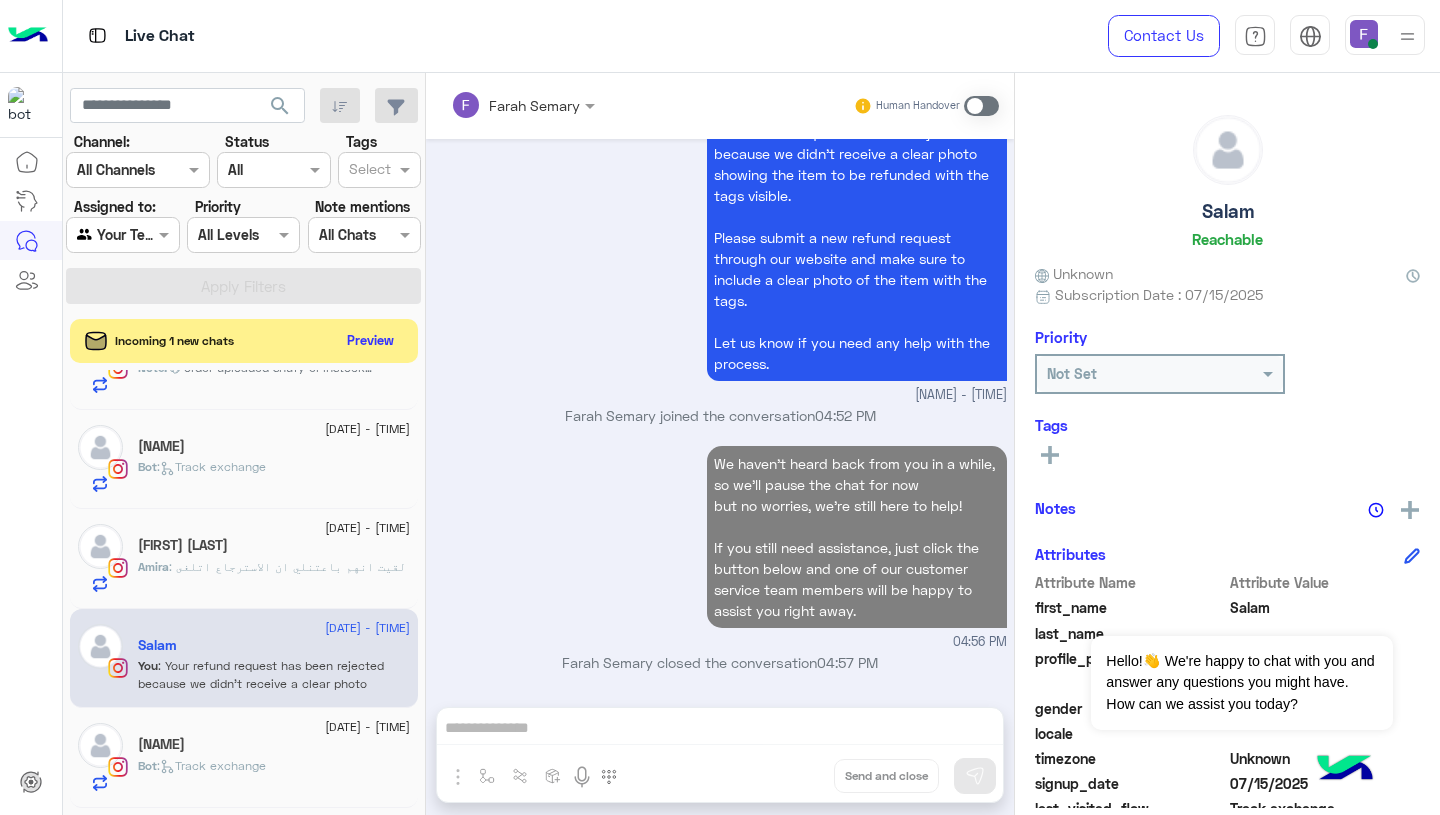 click on "We haven’t heard back from you in a while, so we’ll pause the chat for now  but no worries, we’re still here to help! If you still need assistance, just click the button below and one of our customer service team members will be happy to assist you right away.   [TIME]" at bounding box center [720, 546] 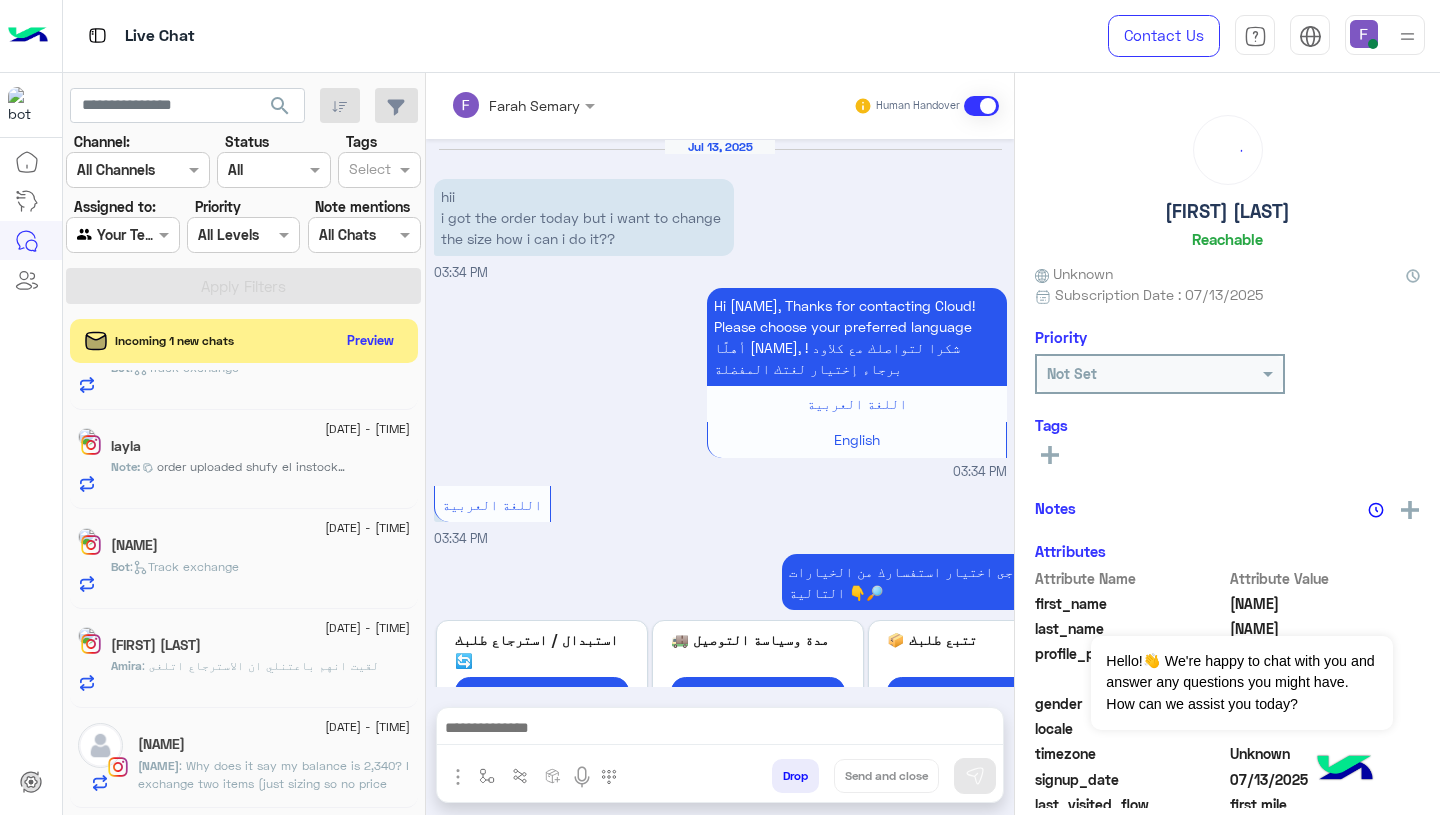 scroll, scrollTop: 1753, scrollLeft: 0, axis: vertical 